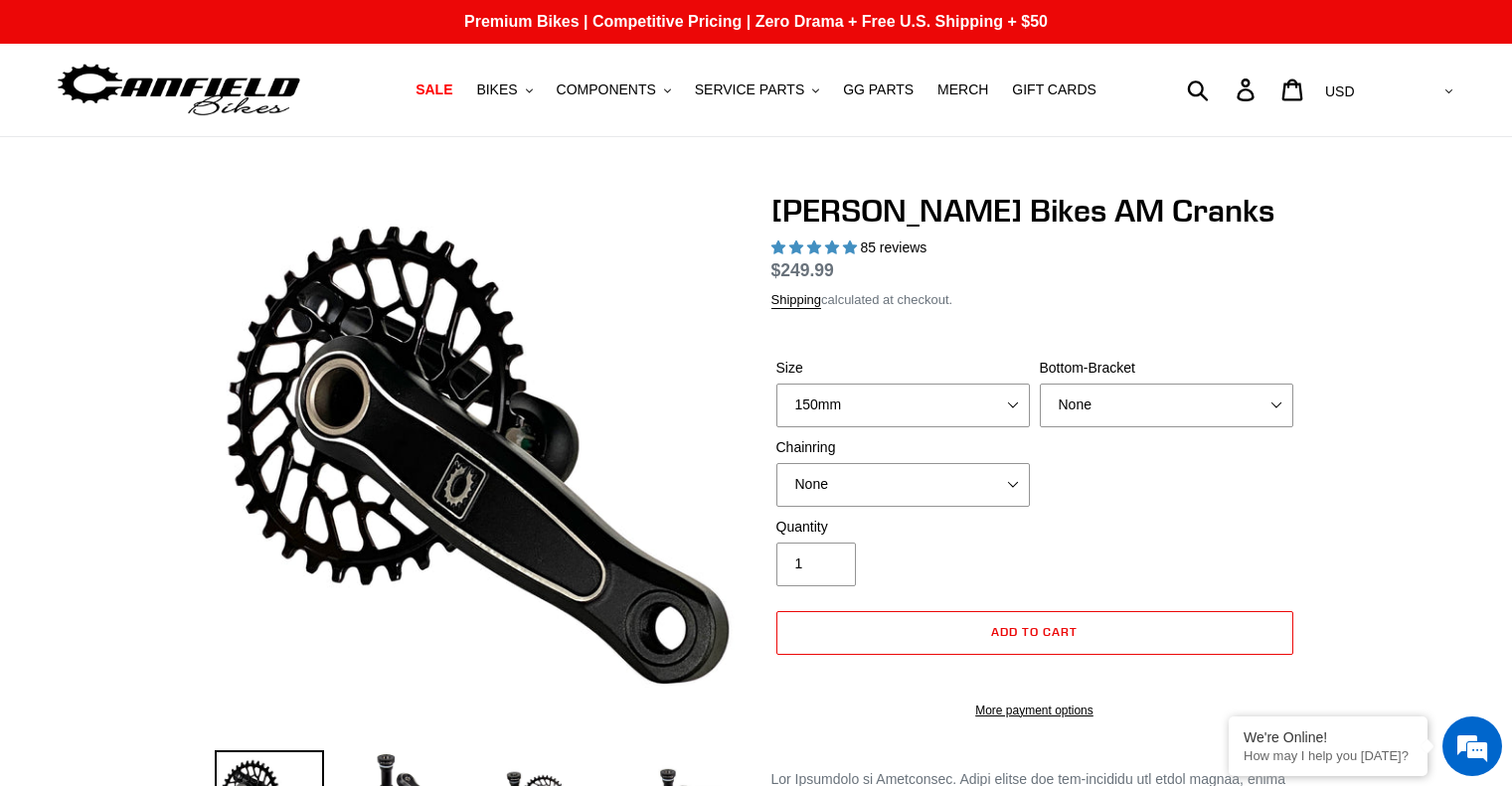 scroll, scrollTop: 0, scrollLeft: 0, axis: both 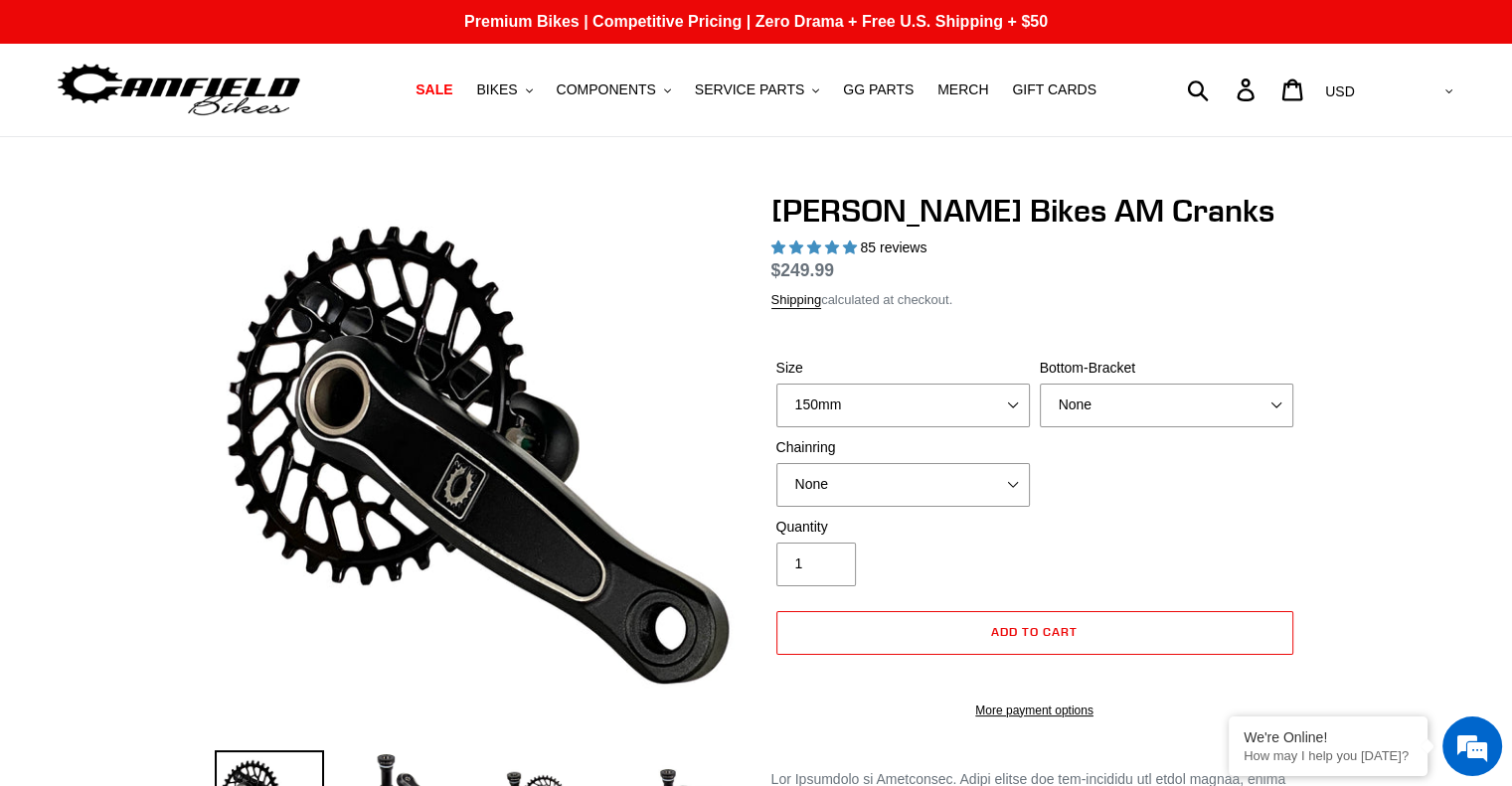 select on "highest-rating" 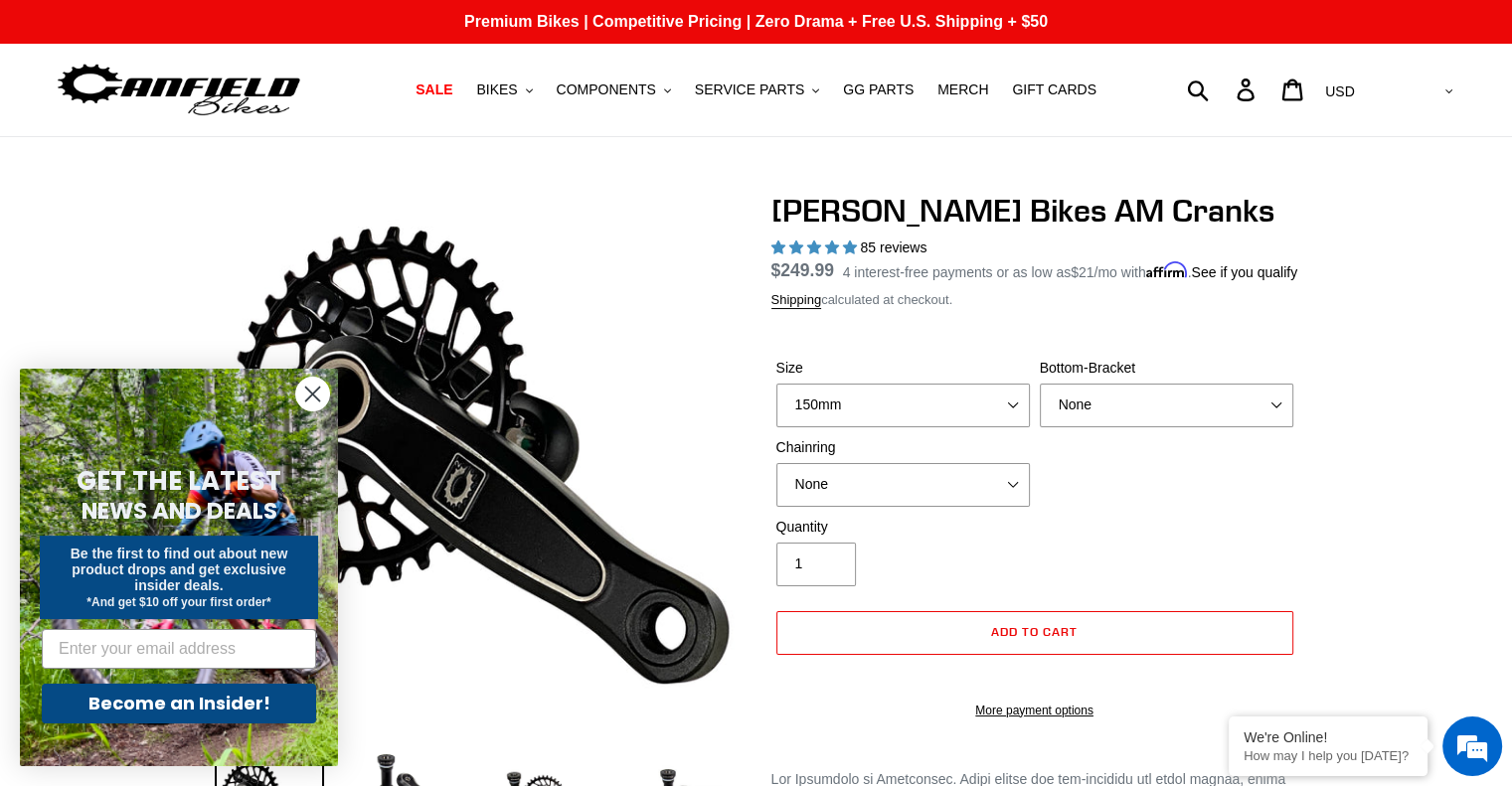 click 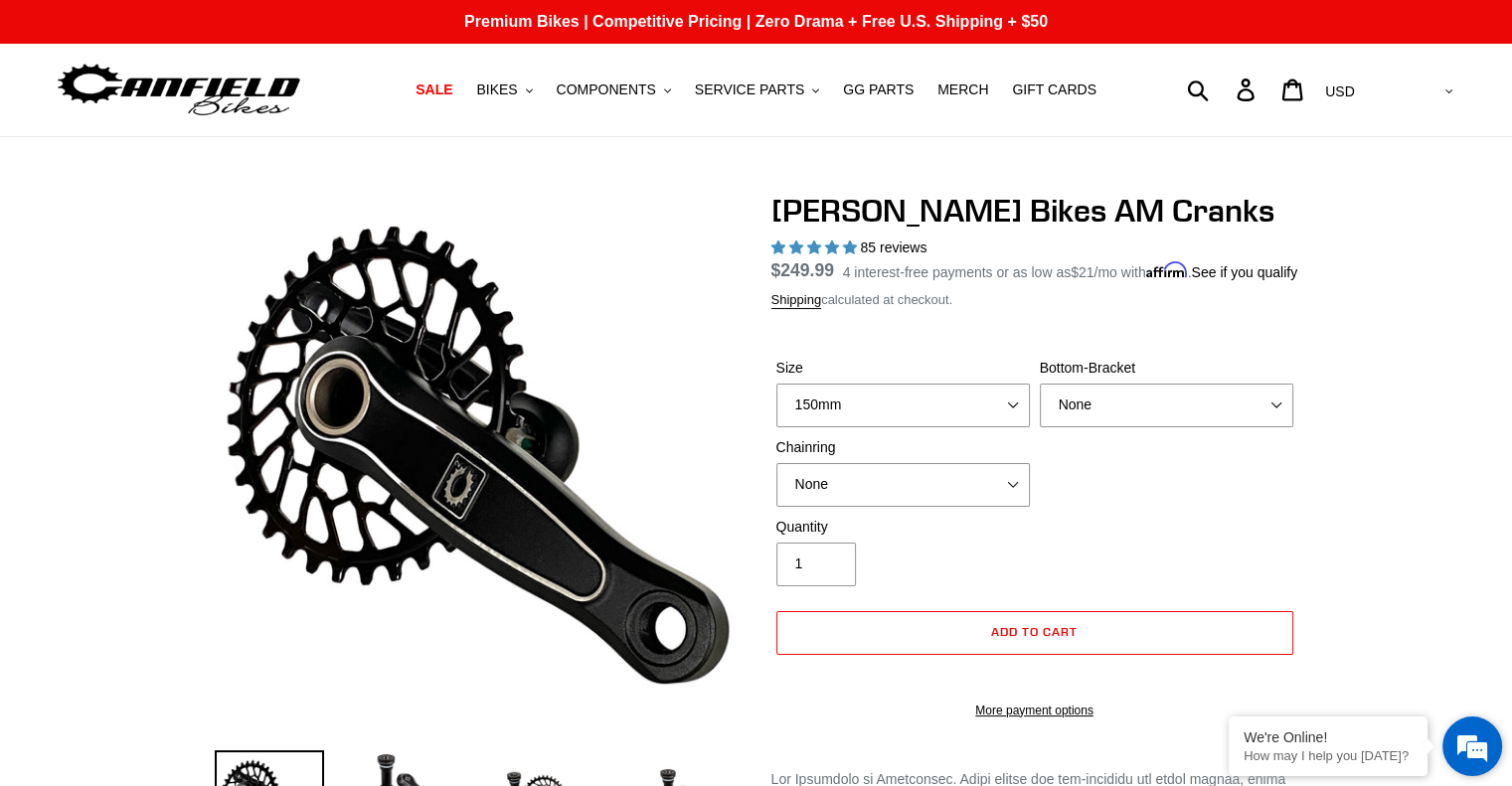 click at bounding box center [1472, 746] 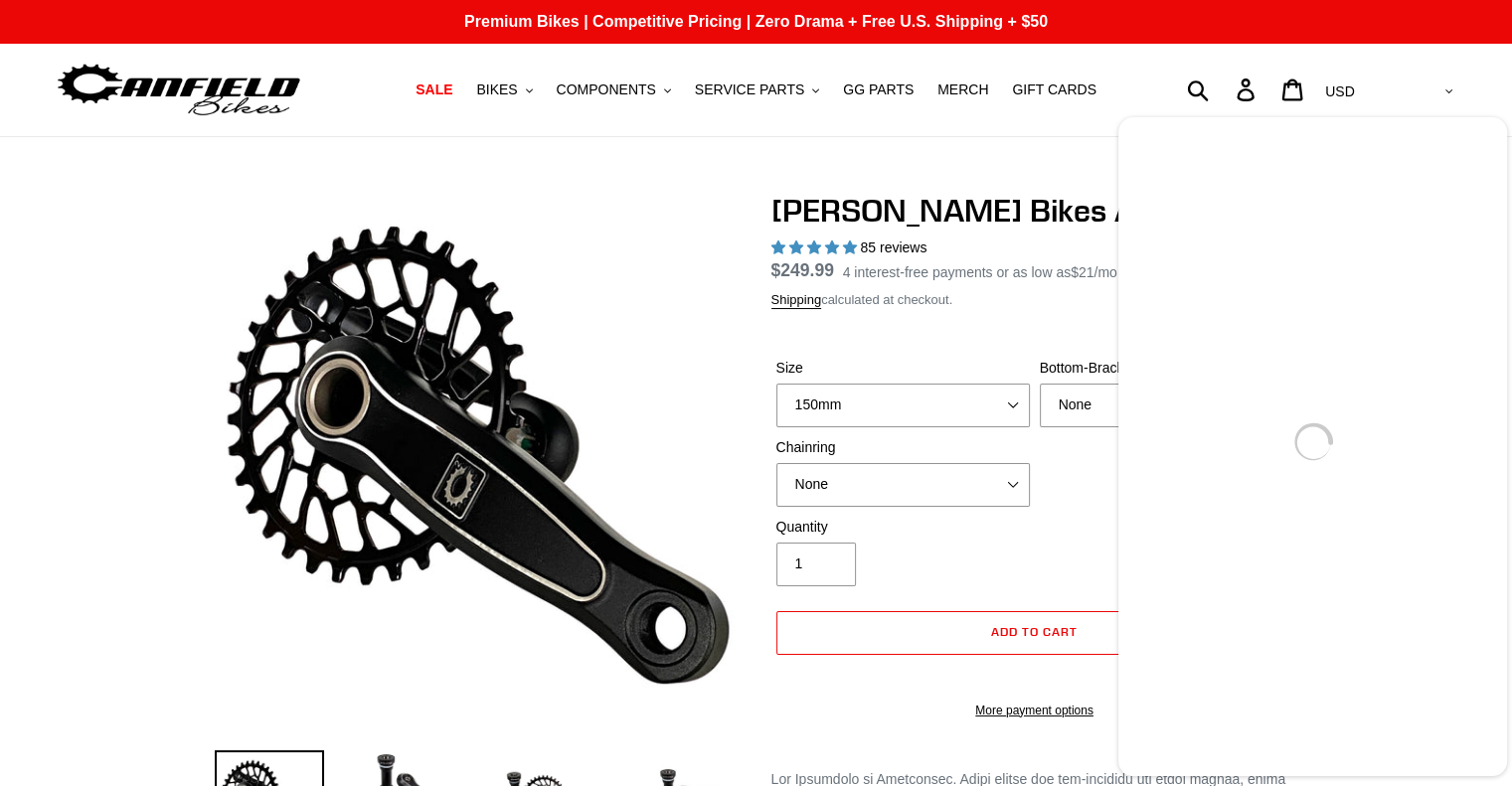scroll, scrollTop: 0, scrollLeft: 0, axis: both 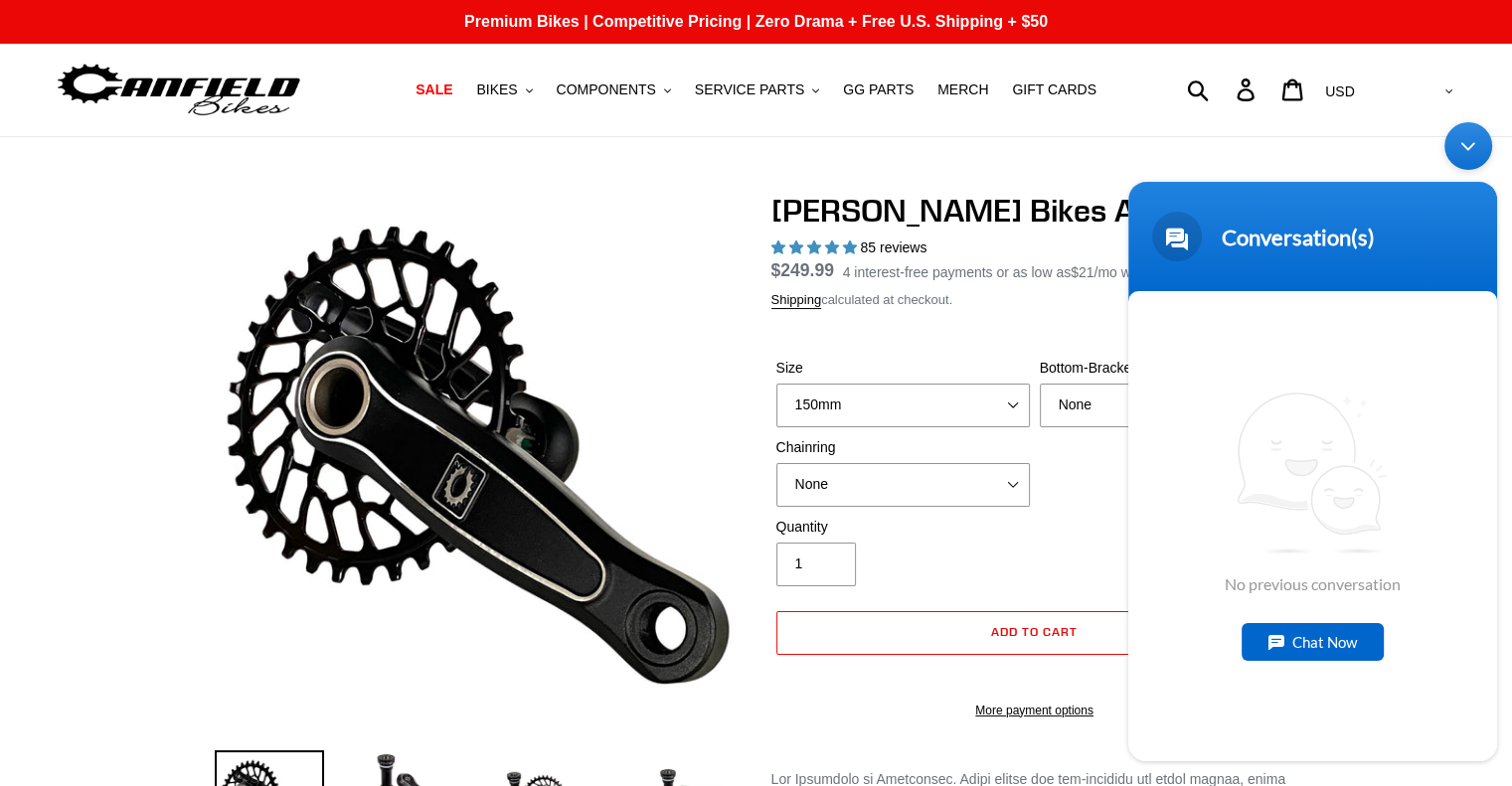 click on "Chat Now" at bounding box center [1312, 642] 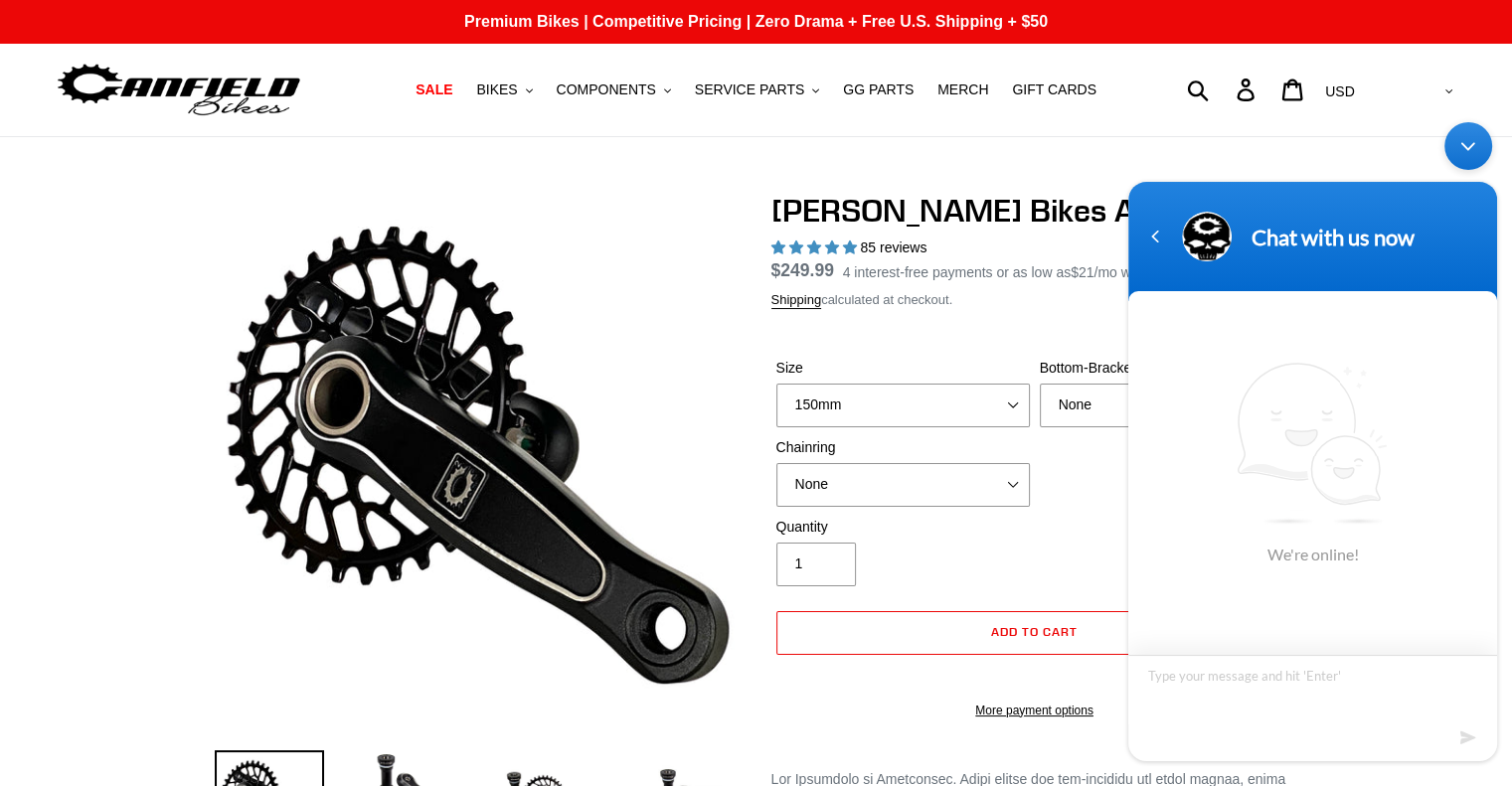 click at bounding box center (1312, 690) 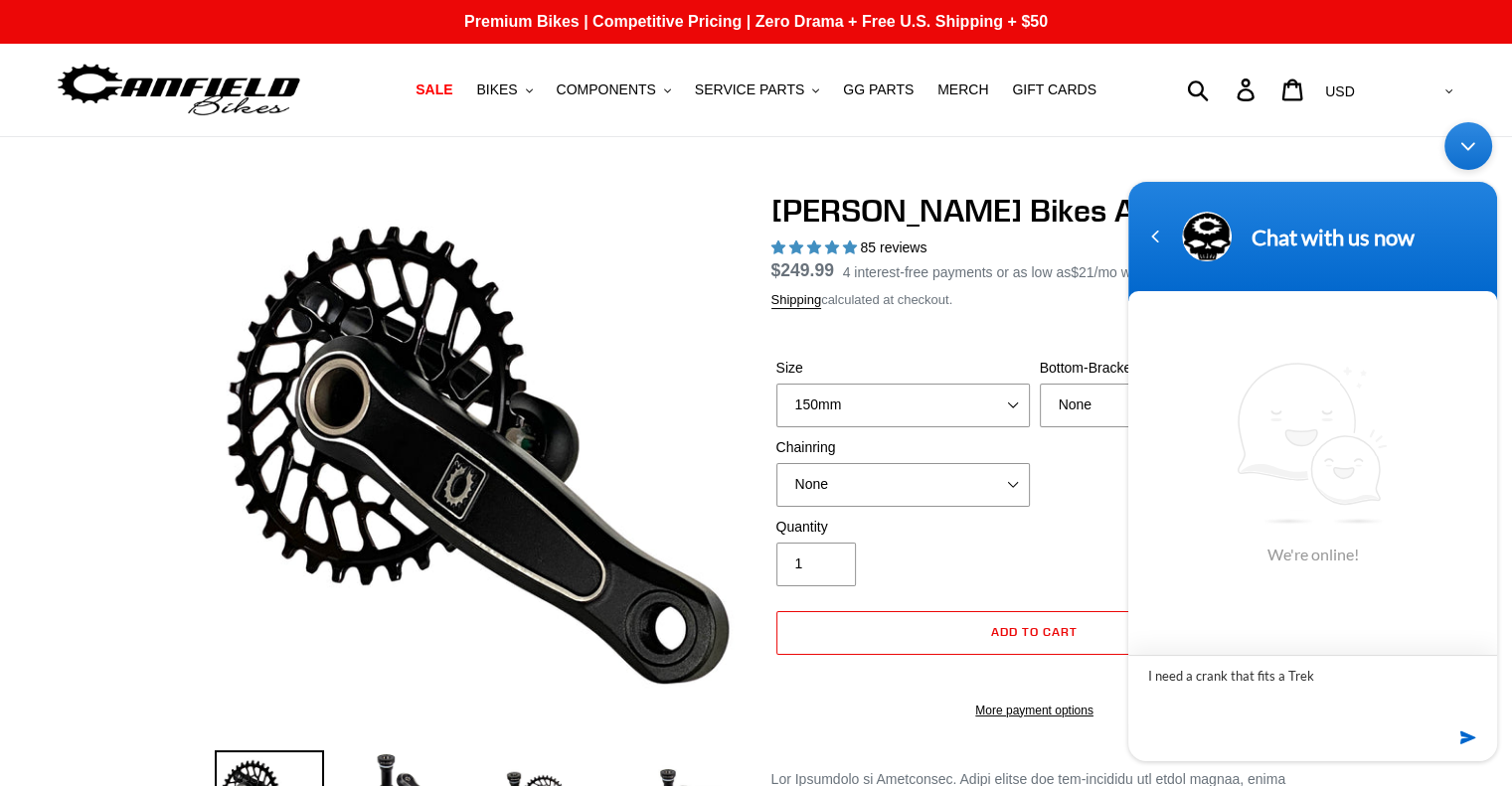 paste on "SRAM DUB, 92mm, PressFit" 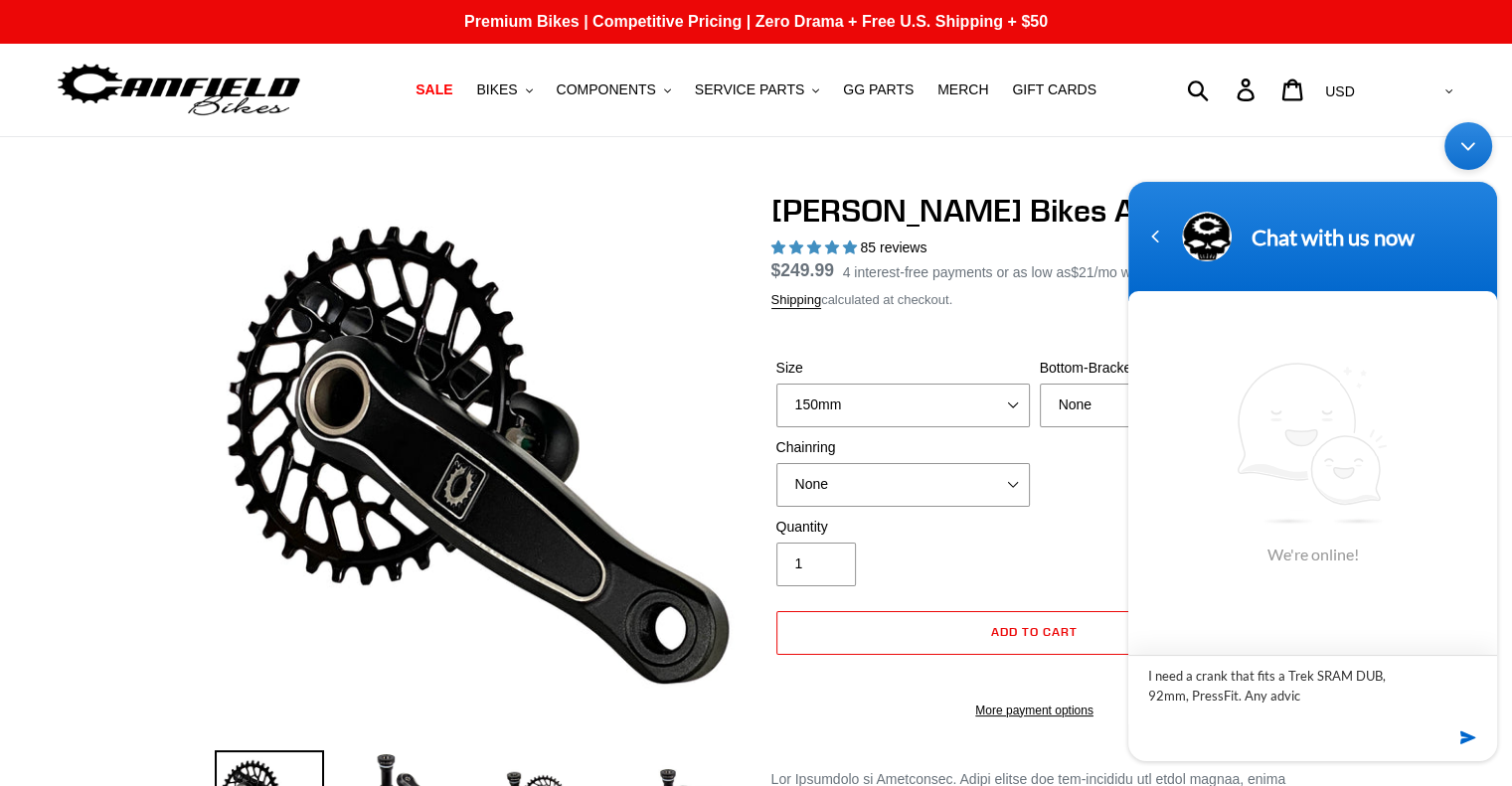 type on "I need a crank that fits a Trek SRAM DUB, 92mm, PressFit. Any advice" 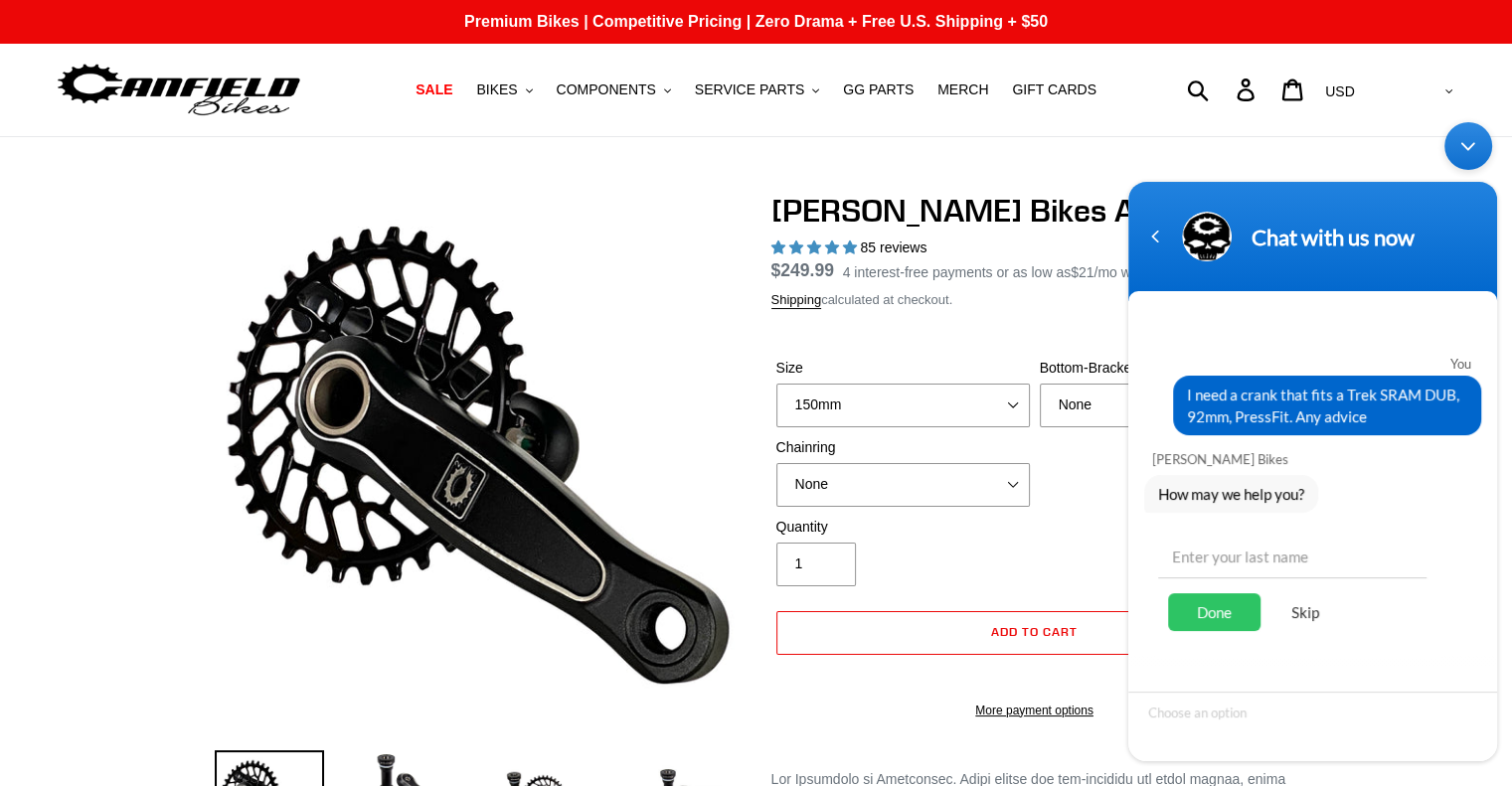 click on "Skip" at bounding box center (1305, 612) 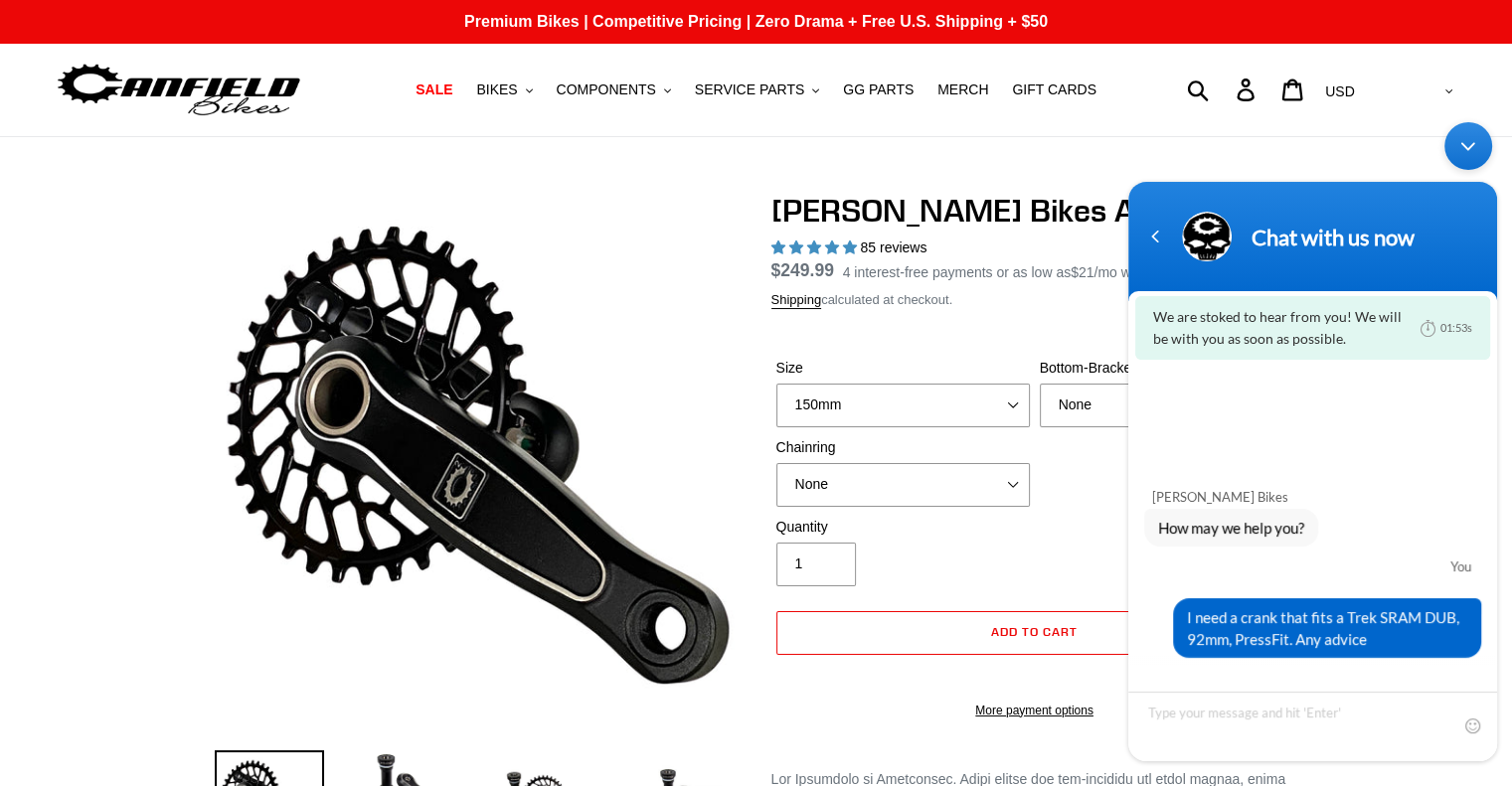 click on "Size
150mm
155mm
160mm - pre-order ETA [DATE]
165mm
170mm
Bottom-Bracket
None
BSA Threaded 68/73mm
Press Fit PF92
None 30t Round (Boost 148) 1" at bounding box center [1035, 533] 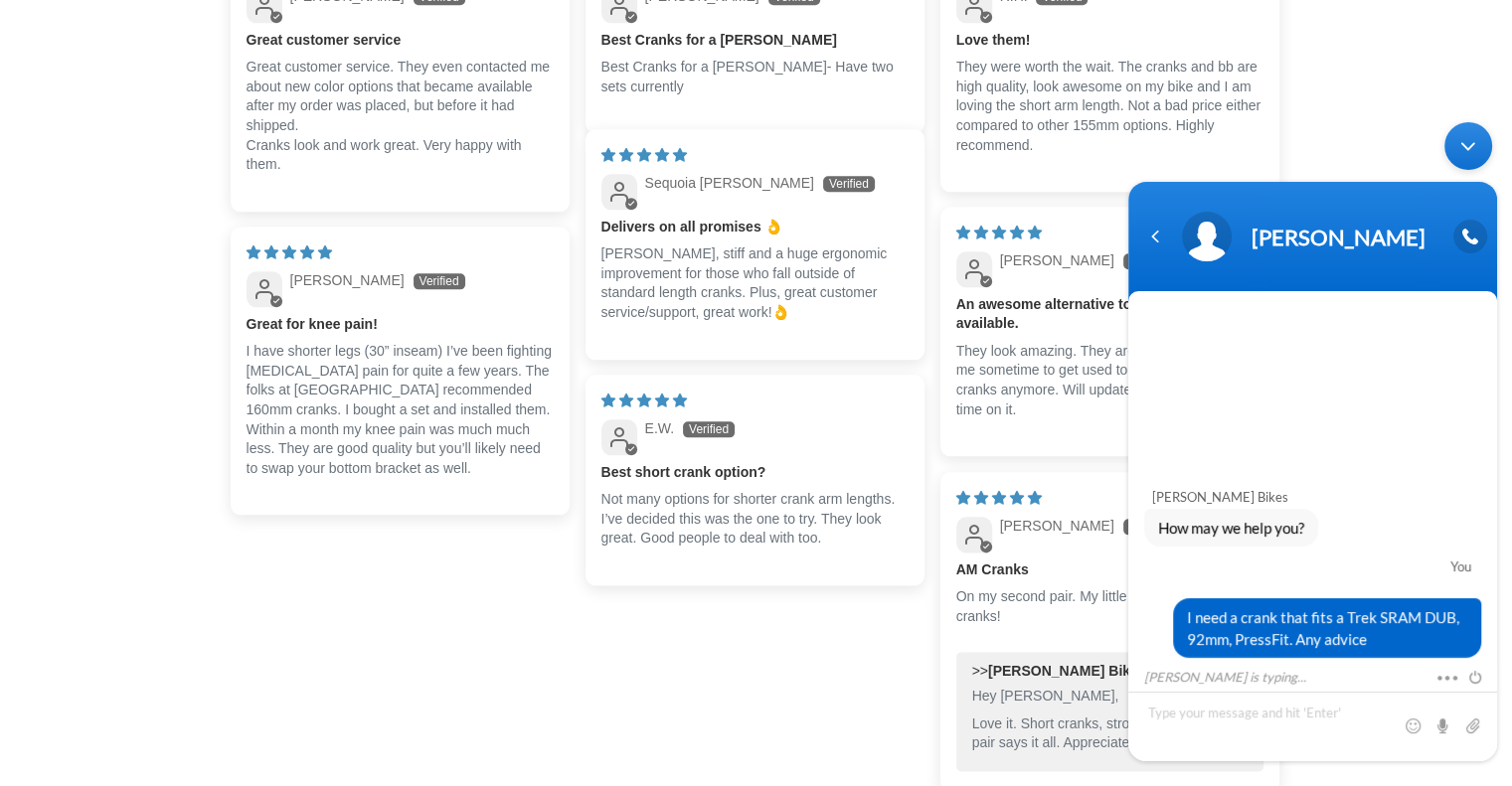 scroll, scrollTop: 2186, scrollLeft: 0, axis: vertical 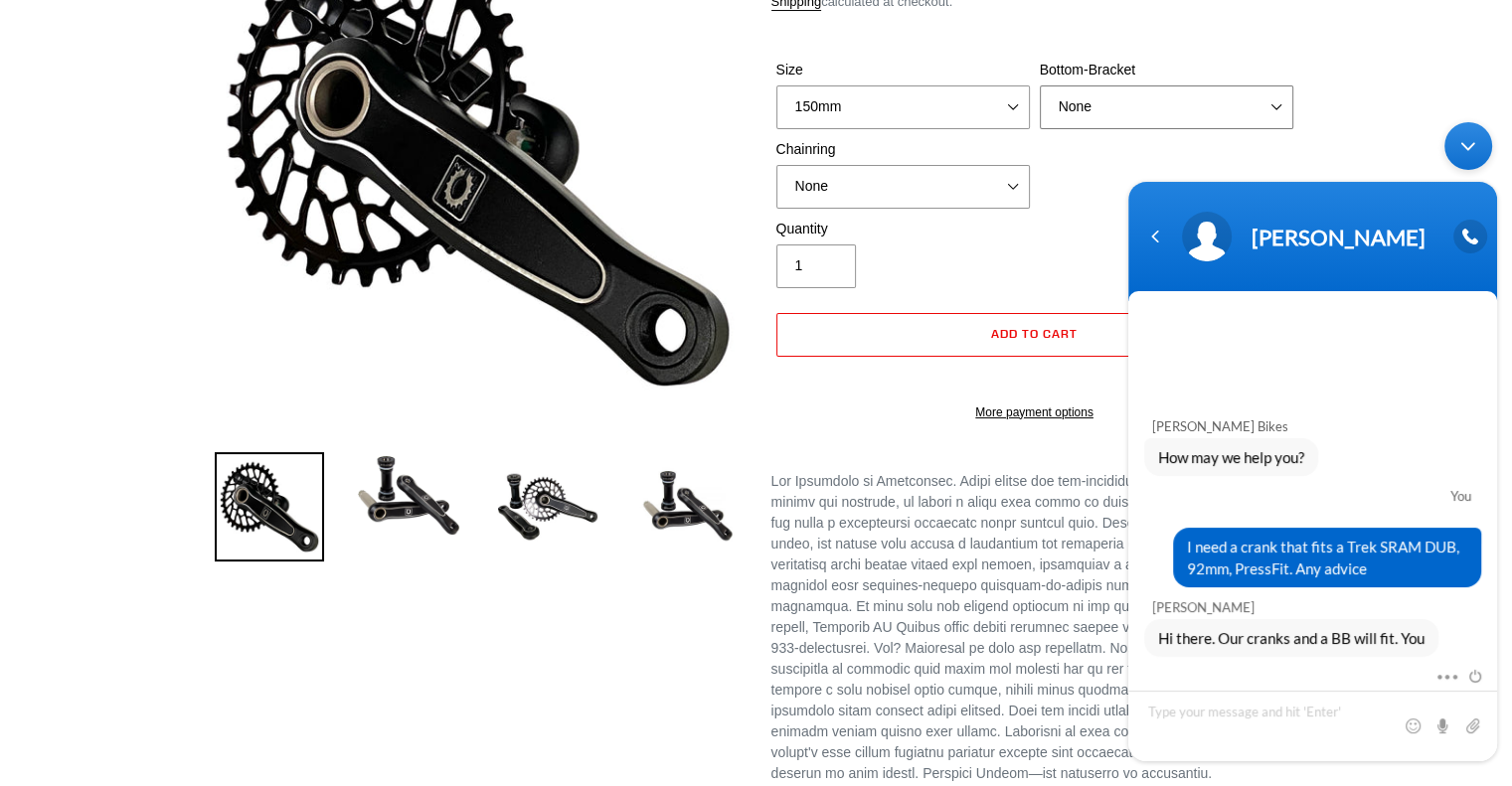 click on "None
BSA Threaded 68/73mm
Press Fit PF92" at bounding box center [1166, 107] 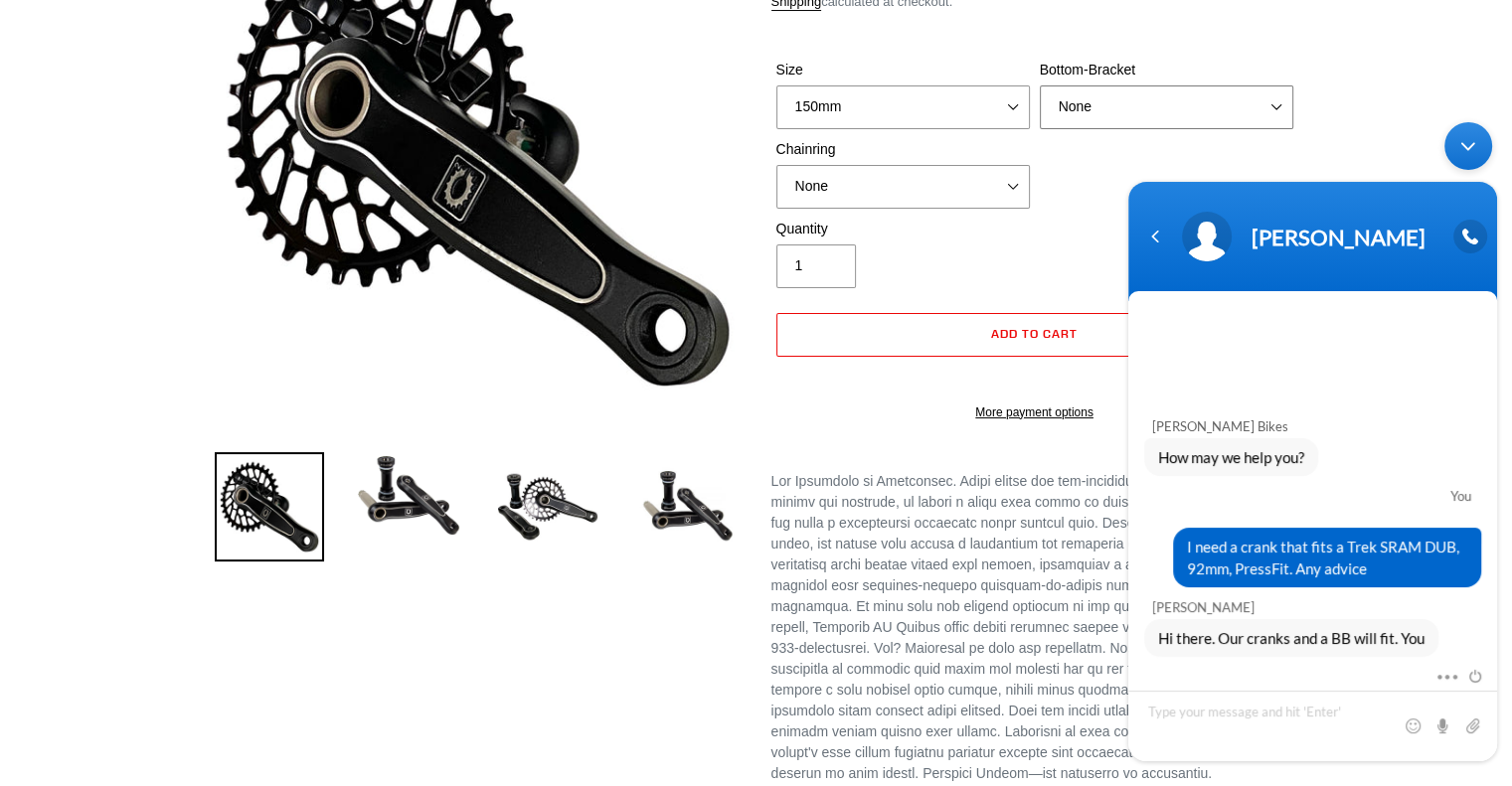 click on "None
BSA Threaded 68/73mm
Press Fit PF92" at bounding box center (1166, 107) 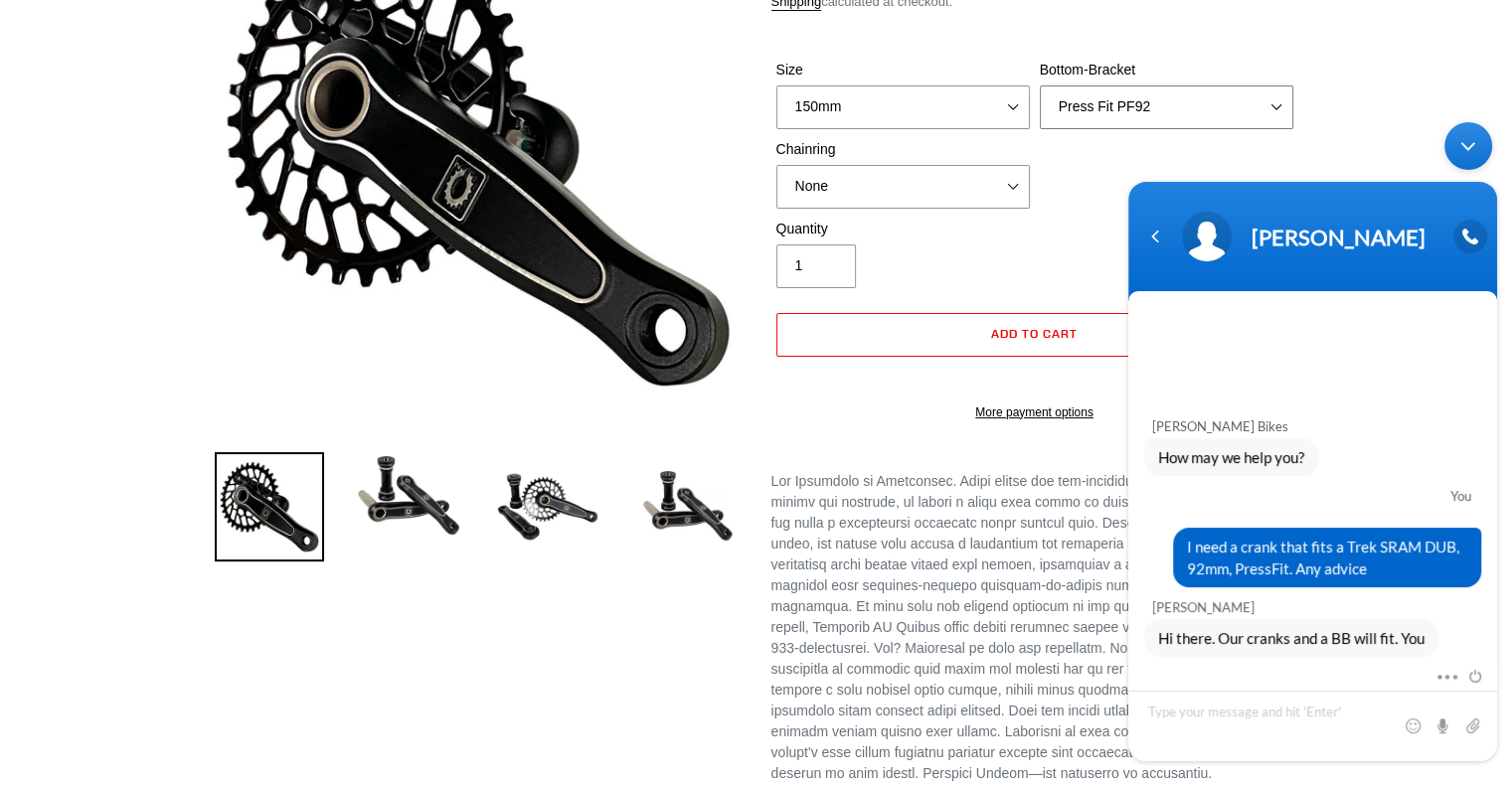 click on "None
BSA Threaded 68/73mm
Press Fit PF92" at bounding box center [1166, 107] 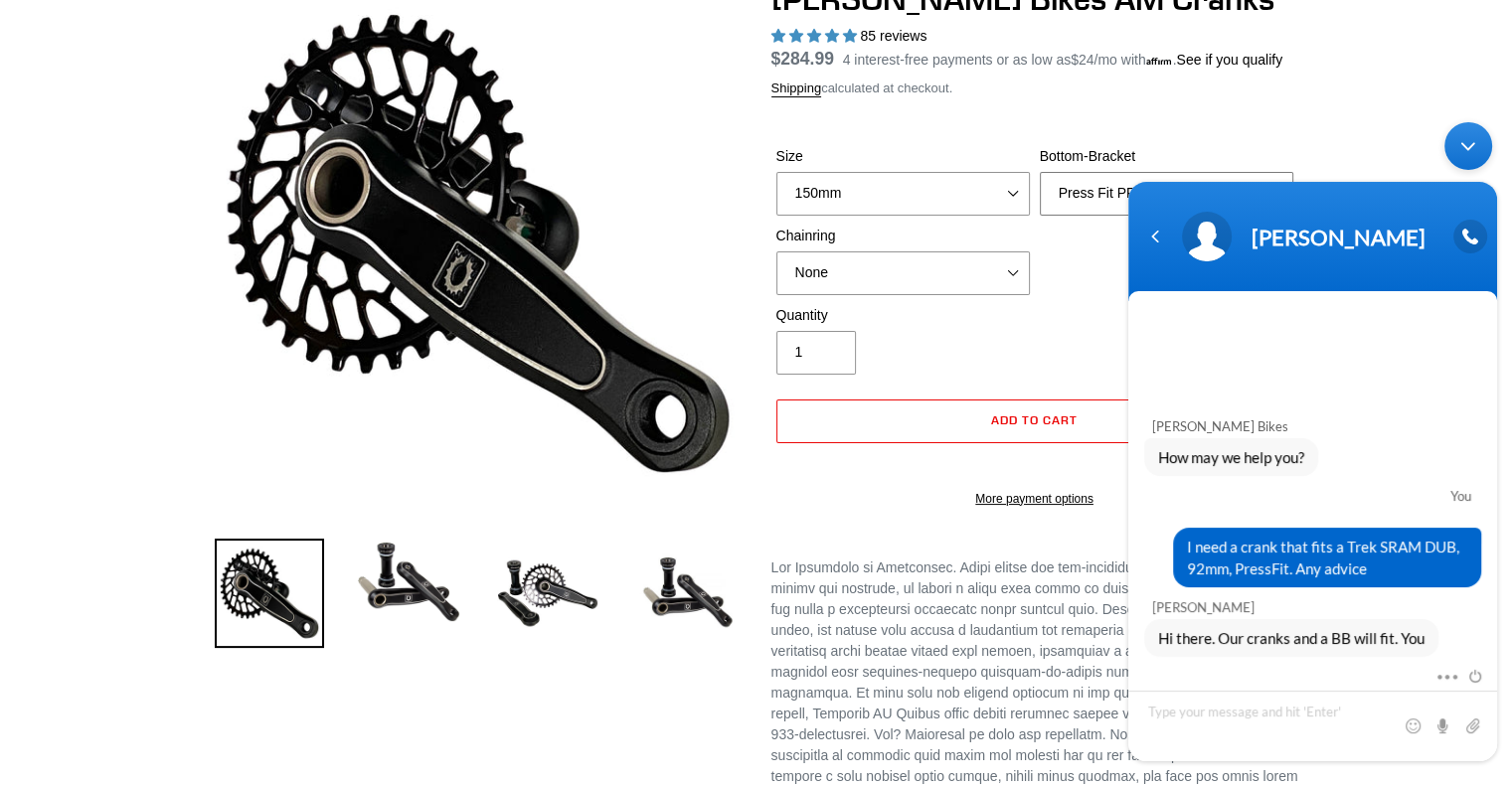 scroll, scrollTop: 99, scrollLeft: 0, axis: vertical 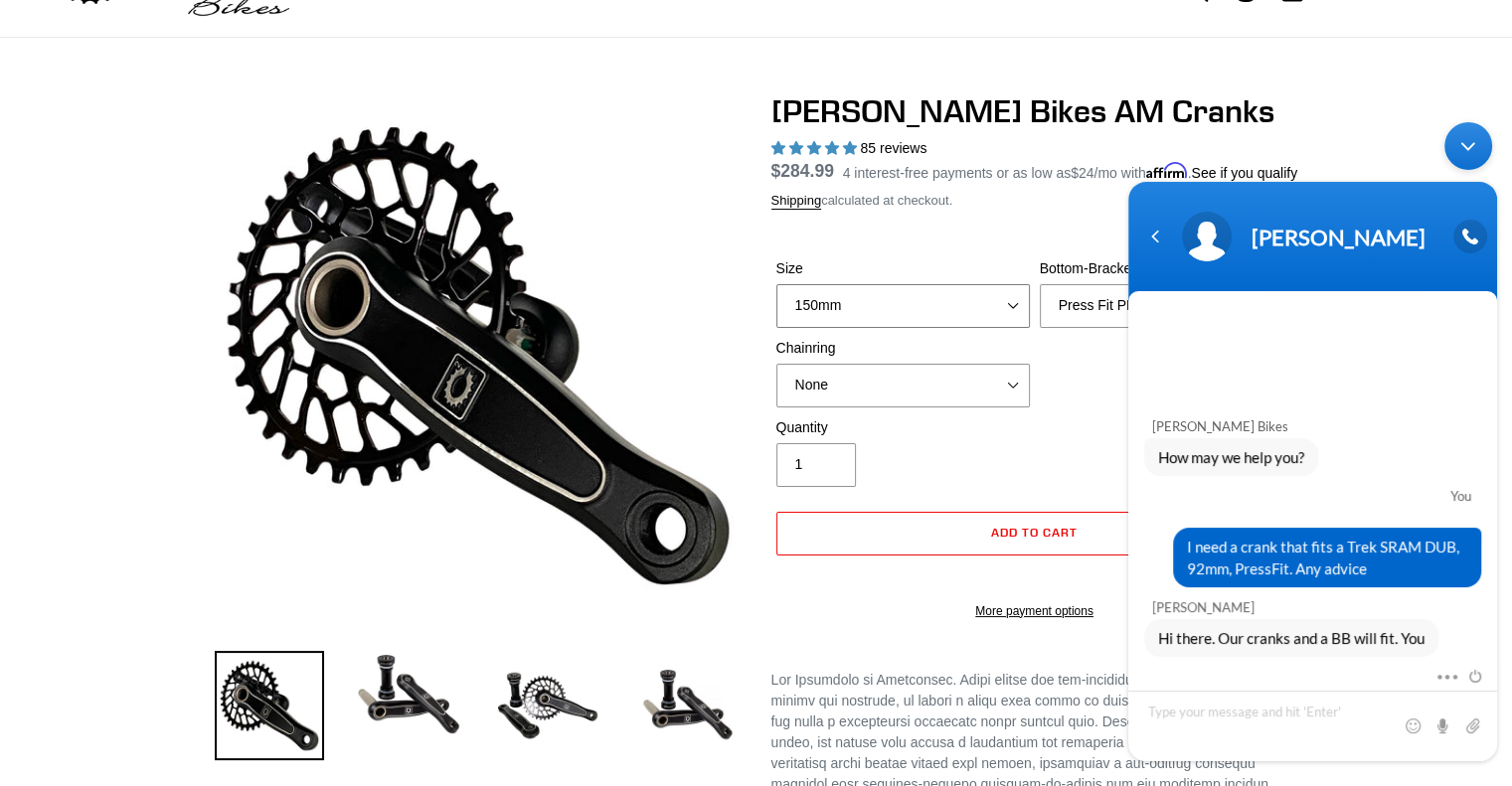 click on "150mm
155mm
160mm - pre-order ETA [DATE]
165mm
170mm" at bounding box center (903, 306) 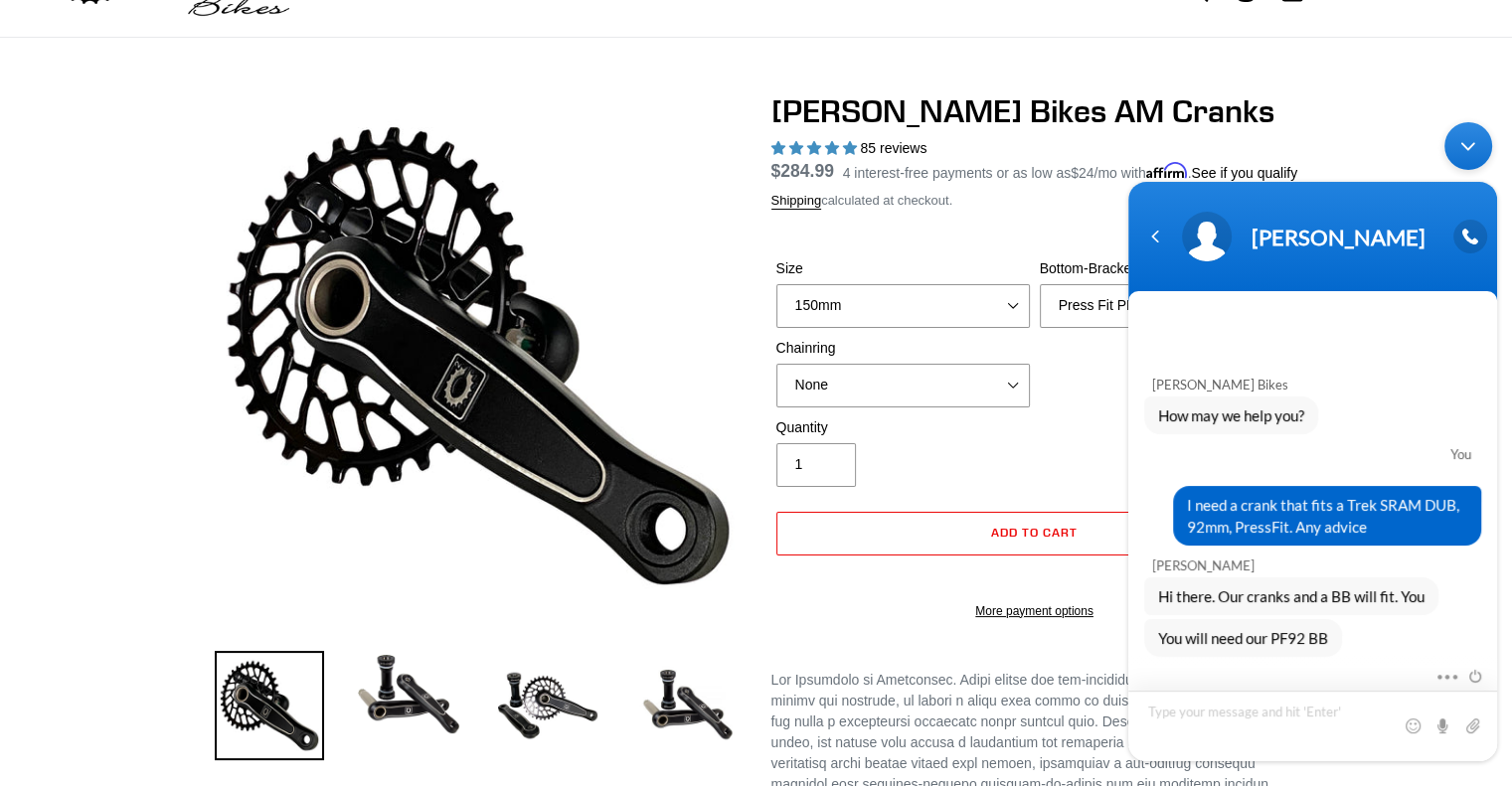 click at bounding box center [1312, 725] 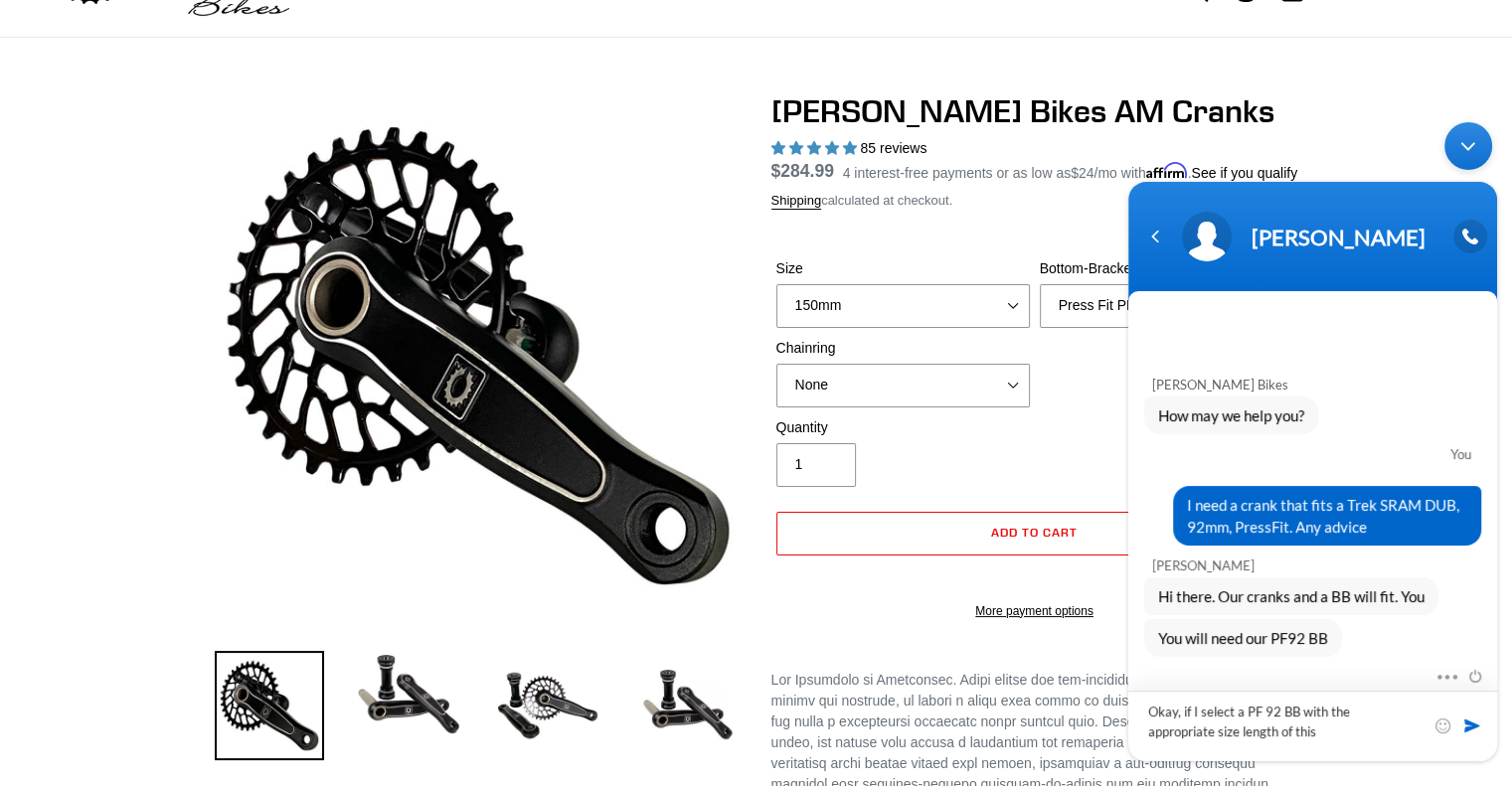 click on "Okay, if I select a PF 92 BB with the appropriate size length of this" at bounding box center [1312, 725] 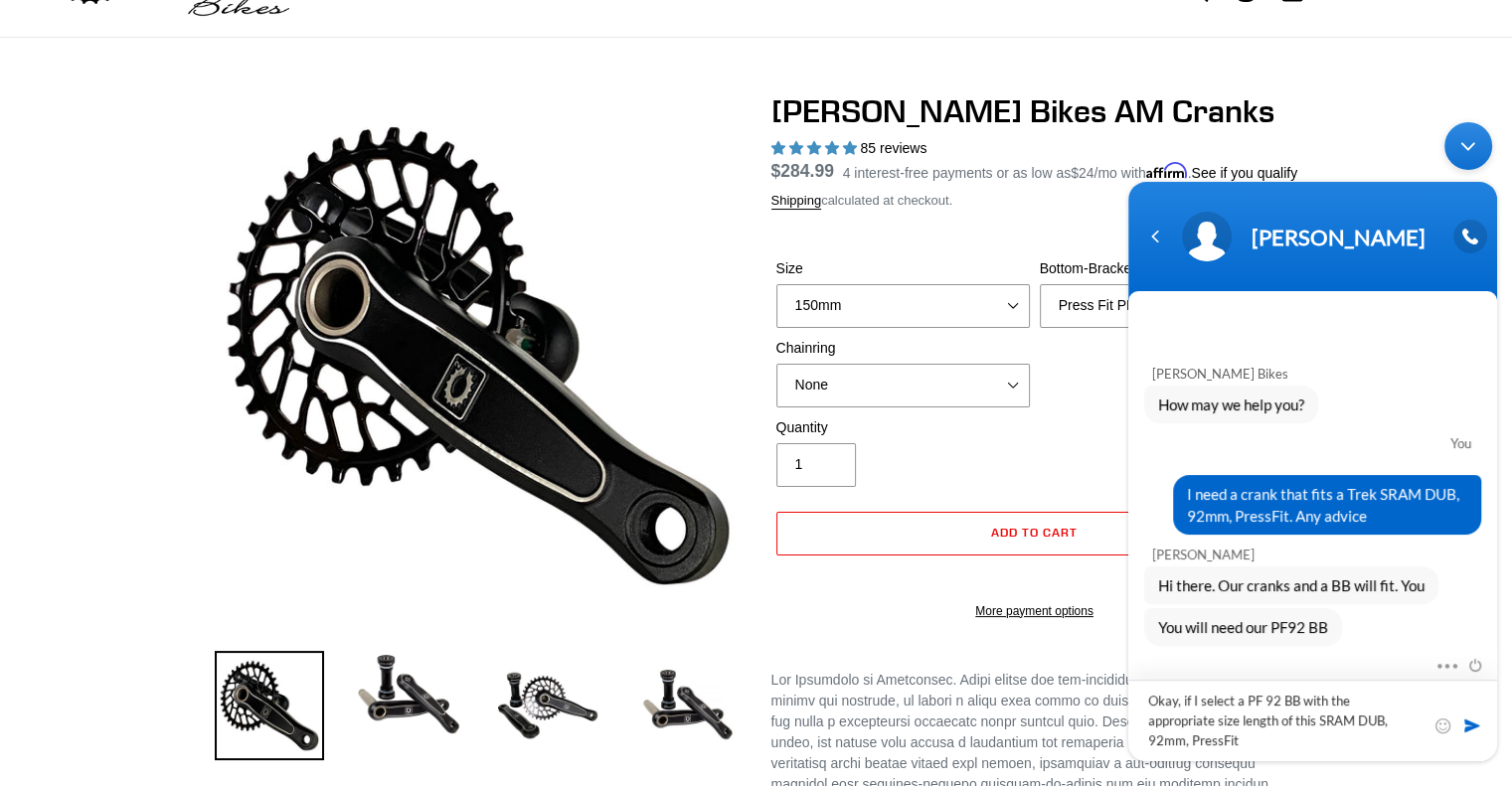 drag, startPoint x: 1362, startPoint y: 745, endPoint x: 1309, endPoint y: 713, distance: 61.91123 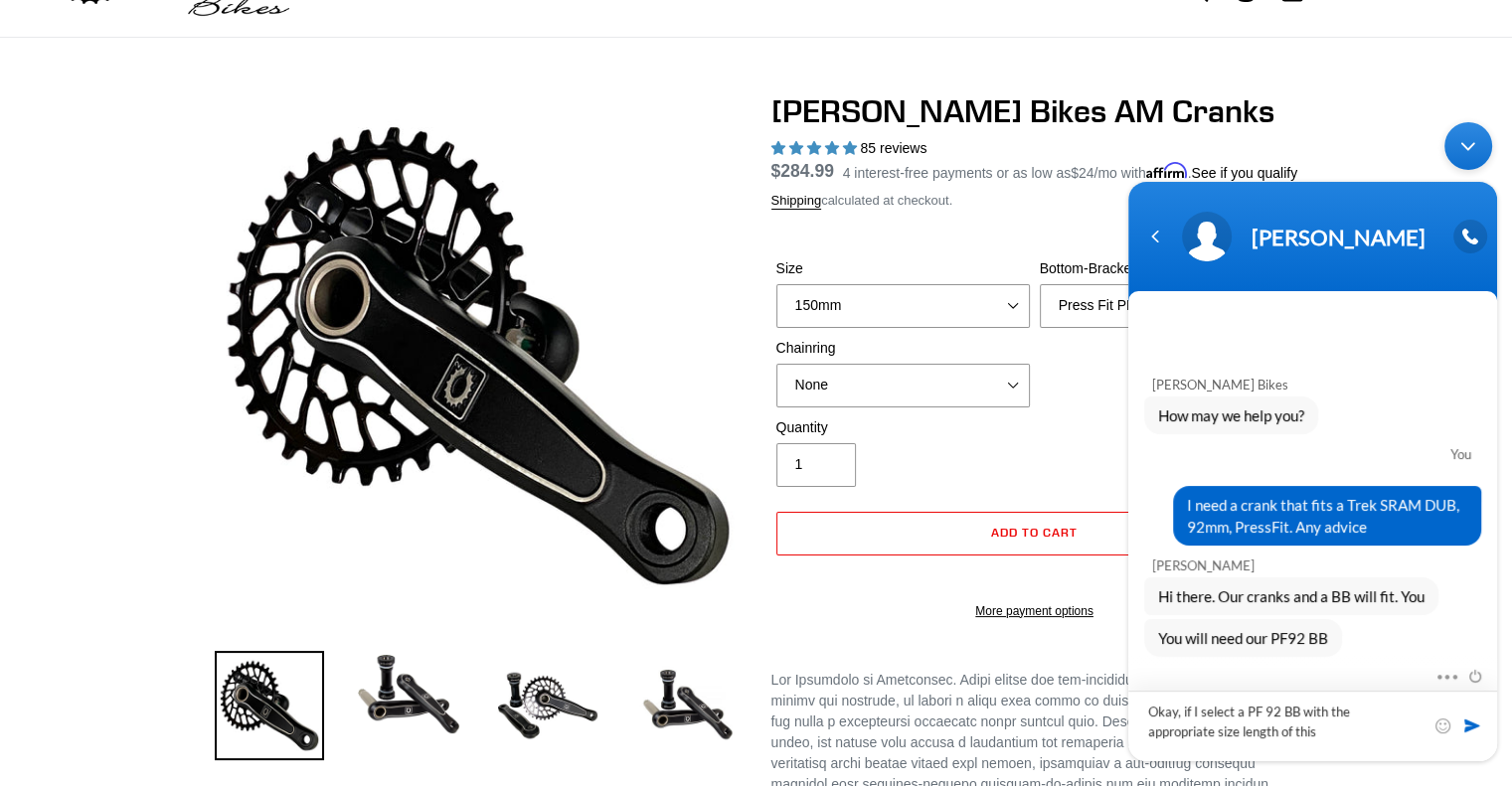 click on "Okay, if I select a PF 92 BB with the appropriate size length of this" at bounding box center [1312, 725] 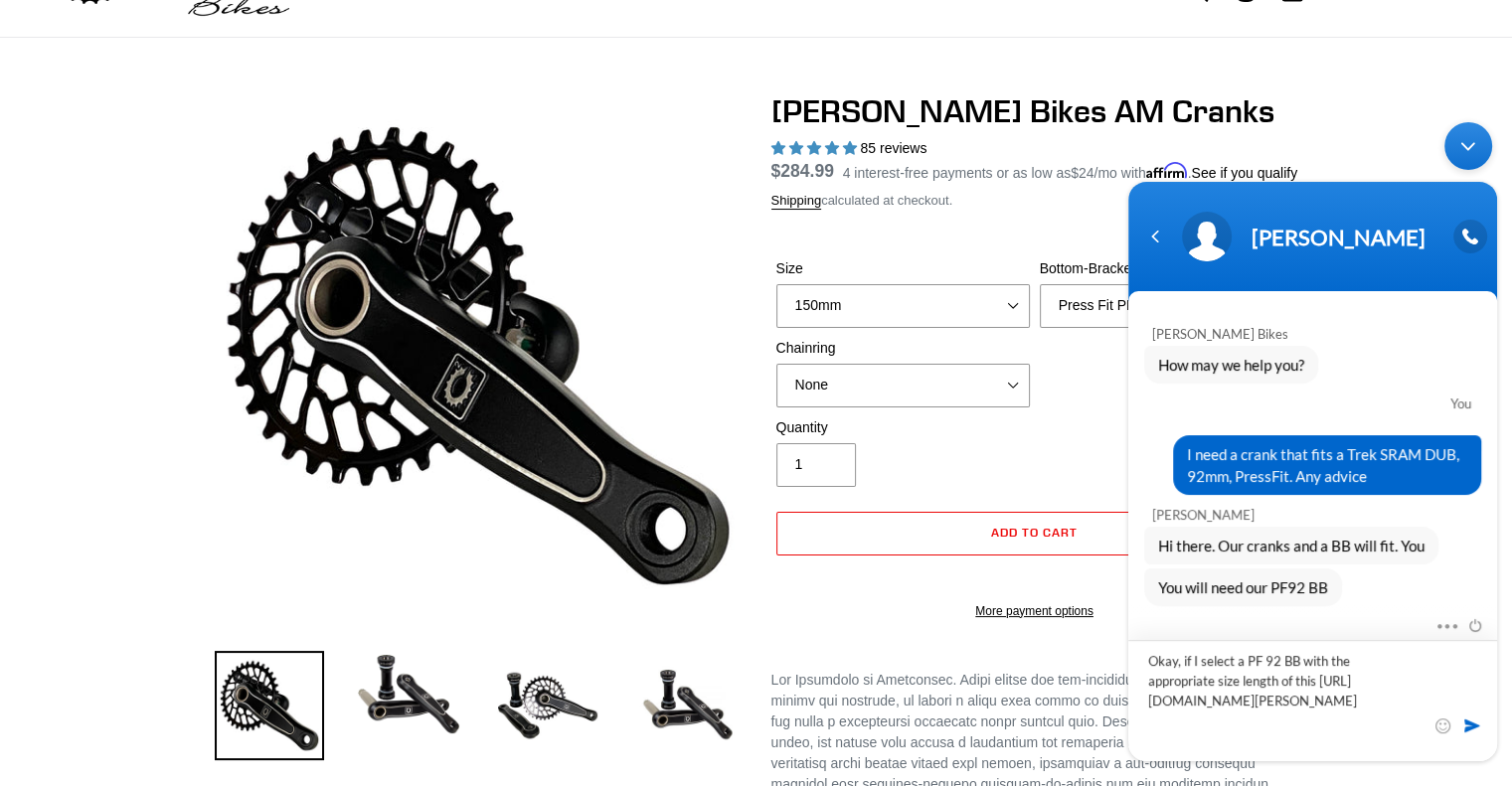 type on "Okay, if I select a PF 92 BB with the appropriate size length of this [URL][DOMAIN_NAME][PERSON_NAME]" 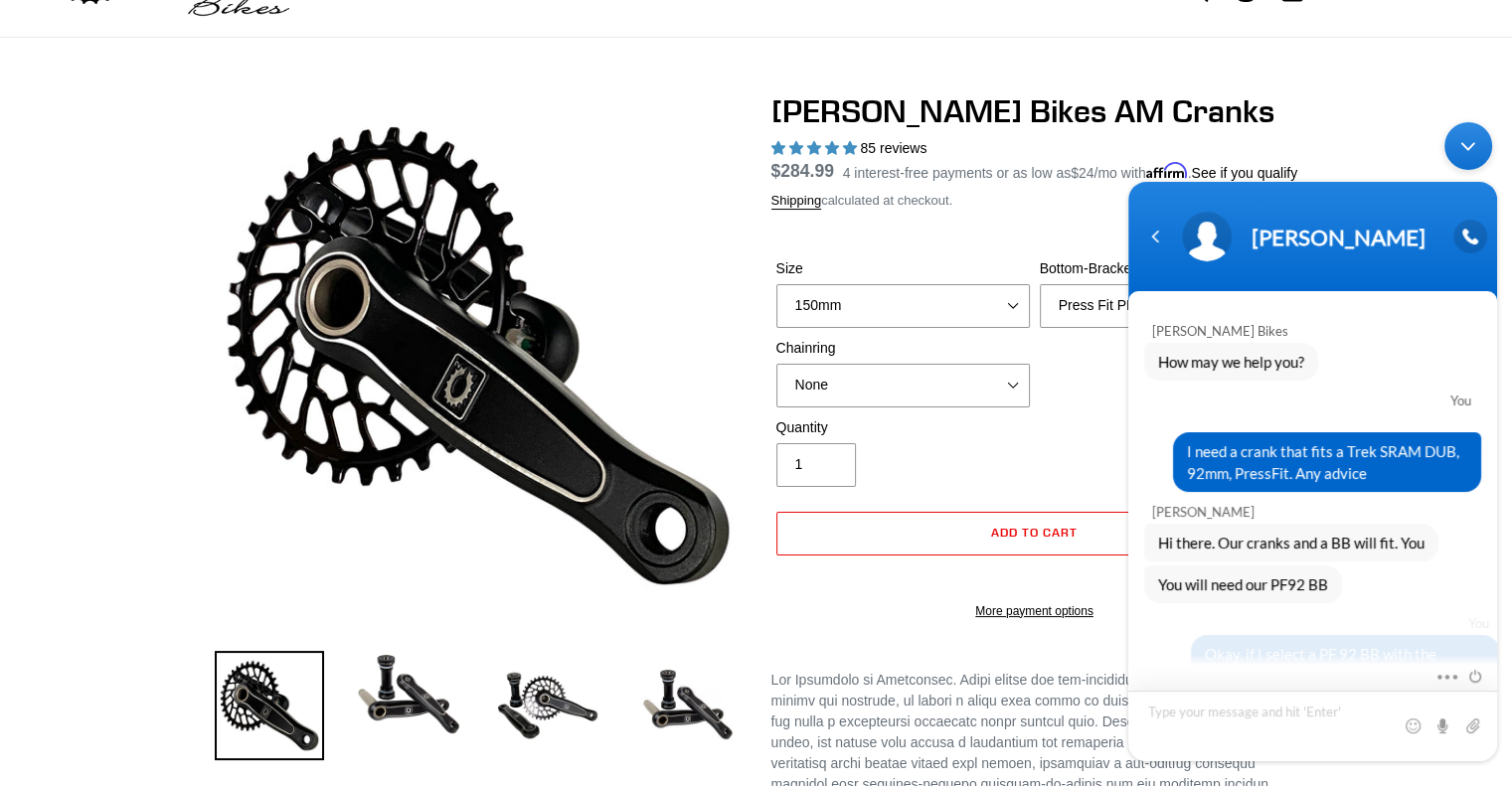 scroll, scrollTop: 99, scrollLeft: 0, axis: vertical 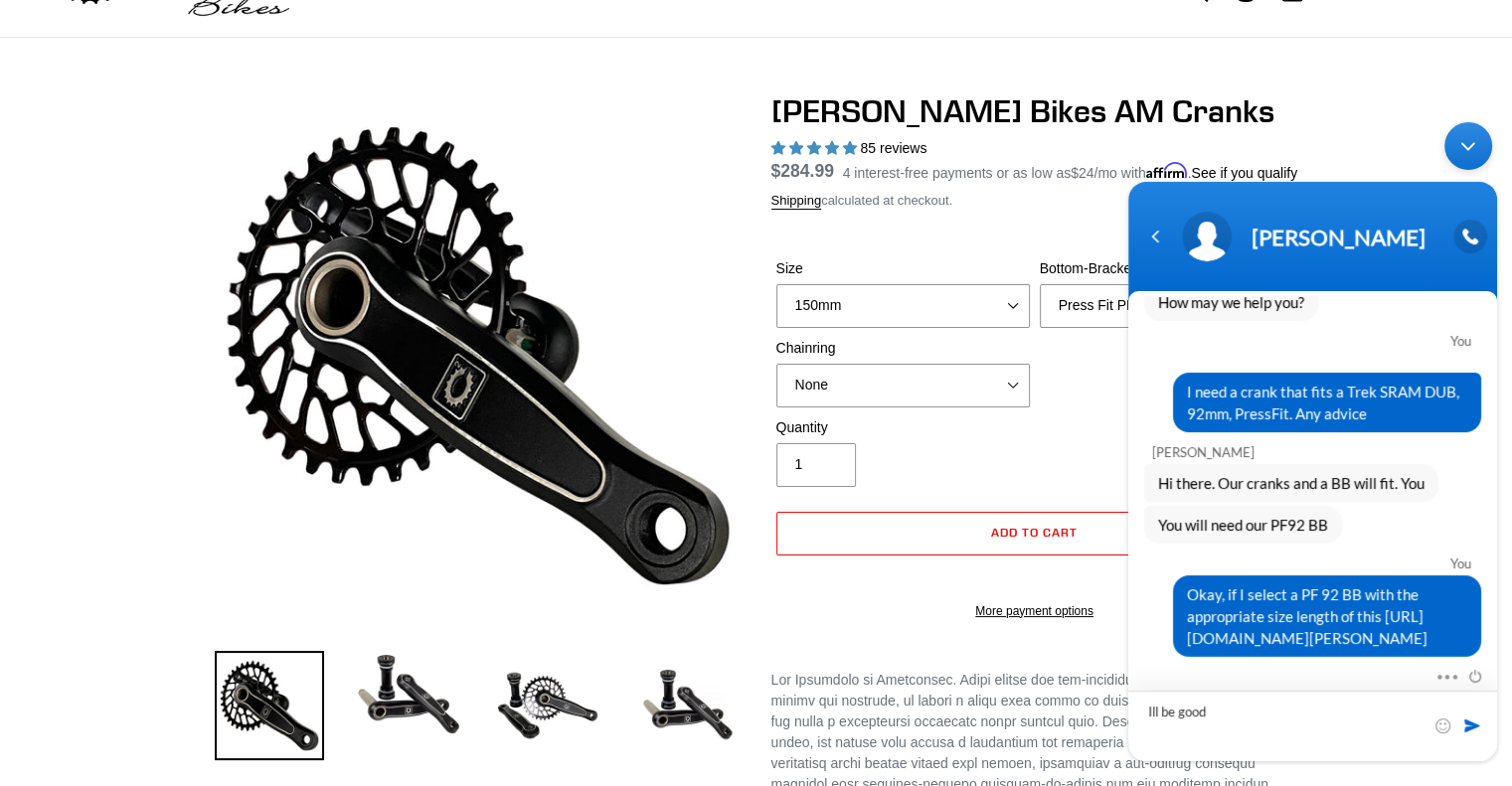 type on "Ill be good?" 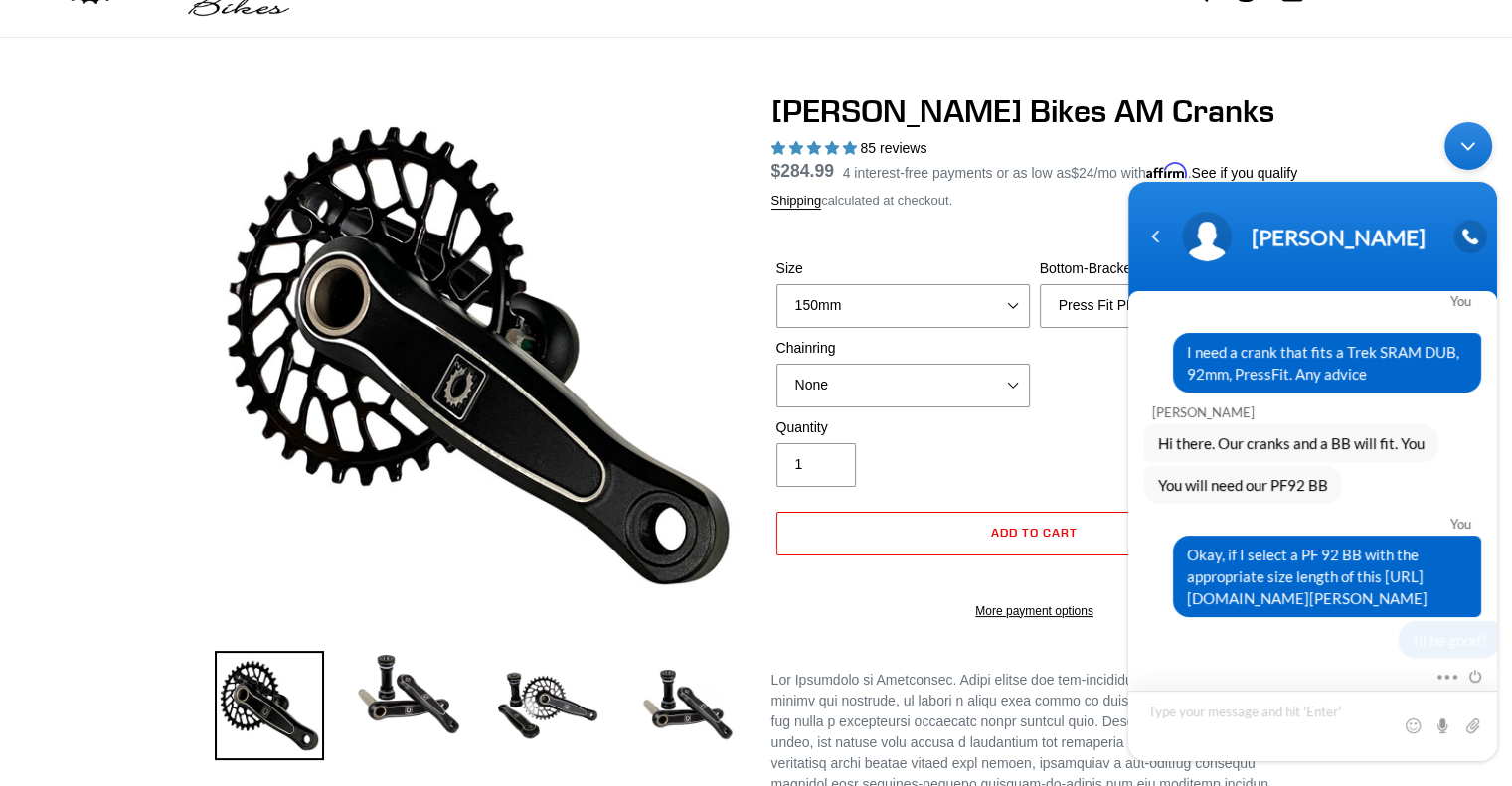scroll, scrollTop: 141, scrollLeft: 0, axis: vertical 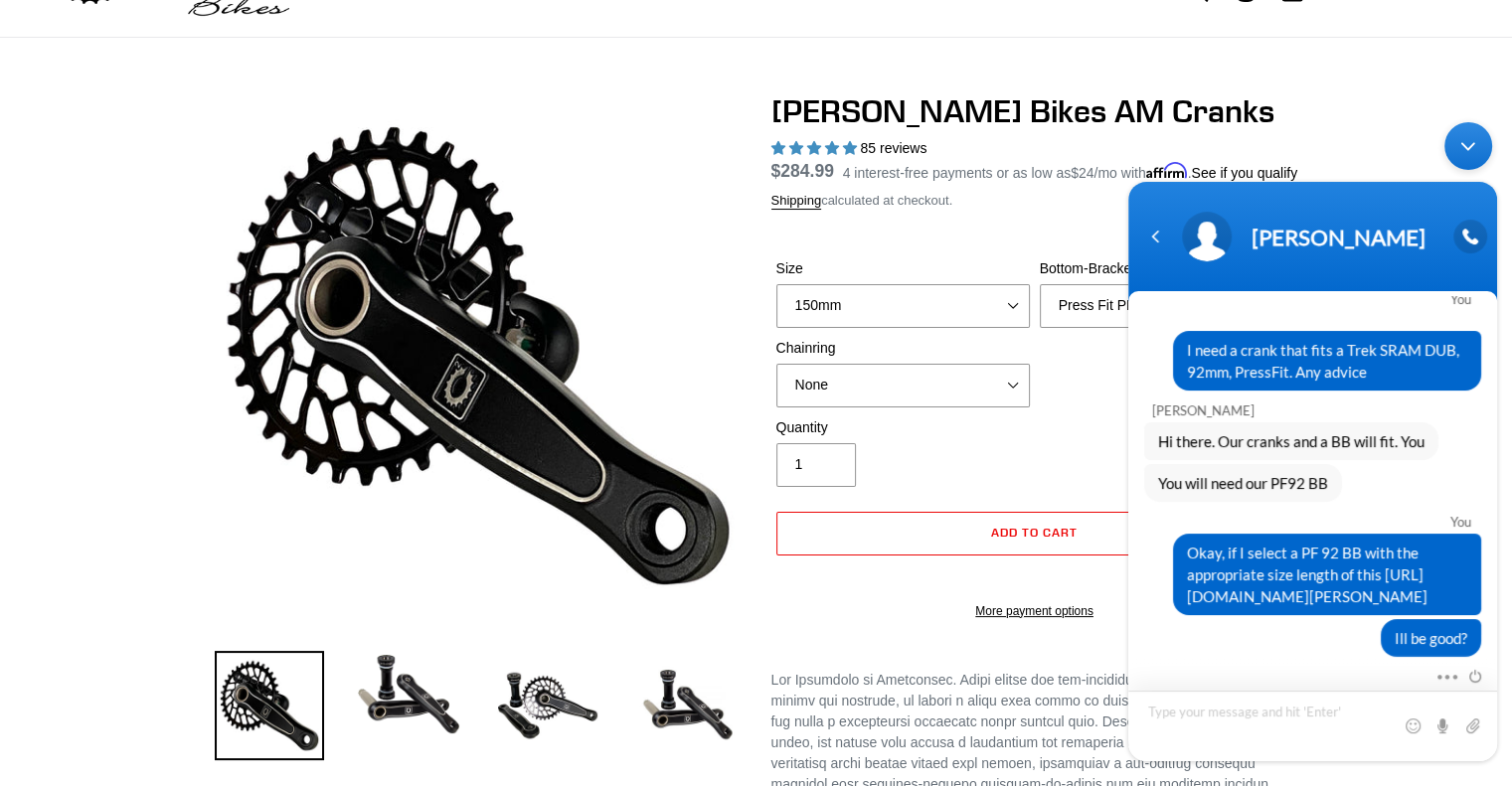 type 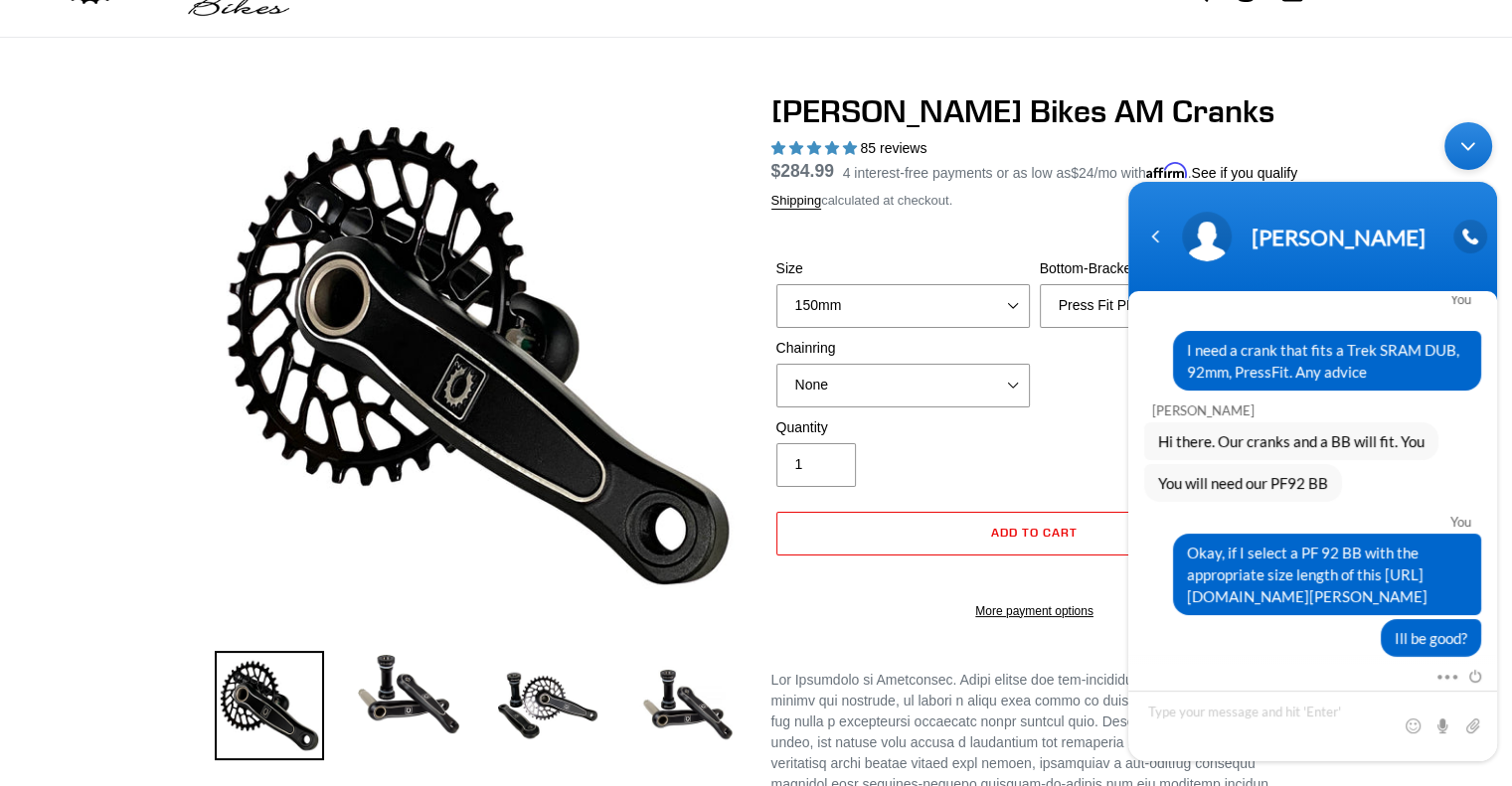 click on "Size
150mm
155mm
160mm - pre-order ETA [DATE]
165mm
170mm
Bottom-Bracket
None
BSA Threaded 68/73mm
Press Fit PF92
None 30t Round (Boost 148) 1" at bounding box center [1035, 433] 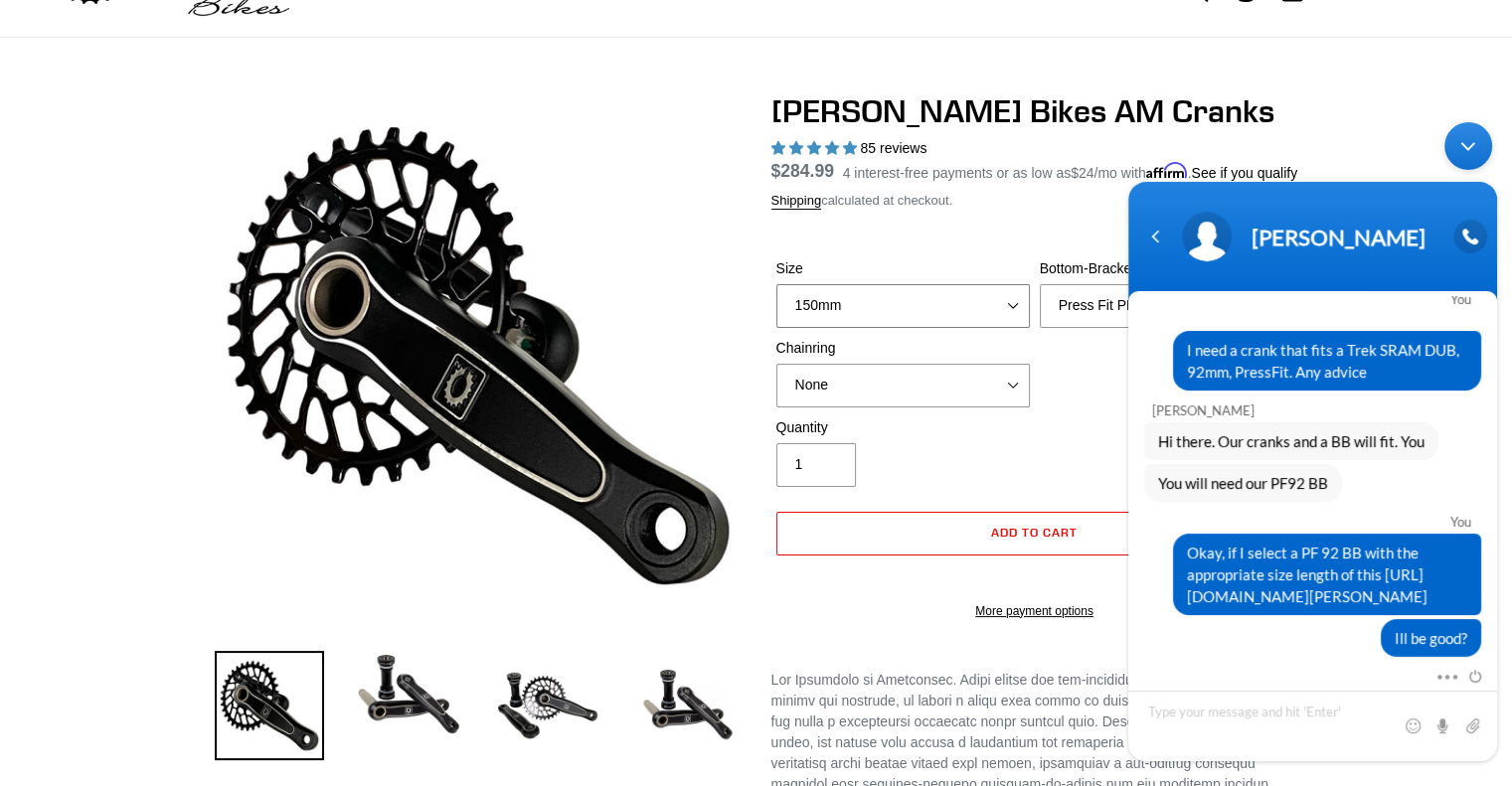 click on "150mm
155mm
160mm - pre-order ETA [DATE]
165mm
170mm" at bounding box center (903, 306) 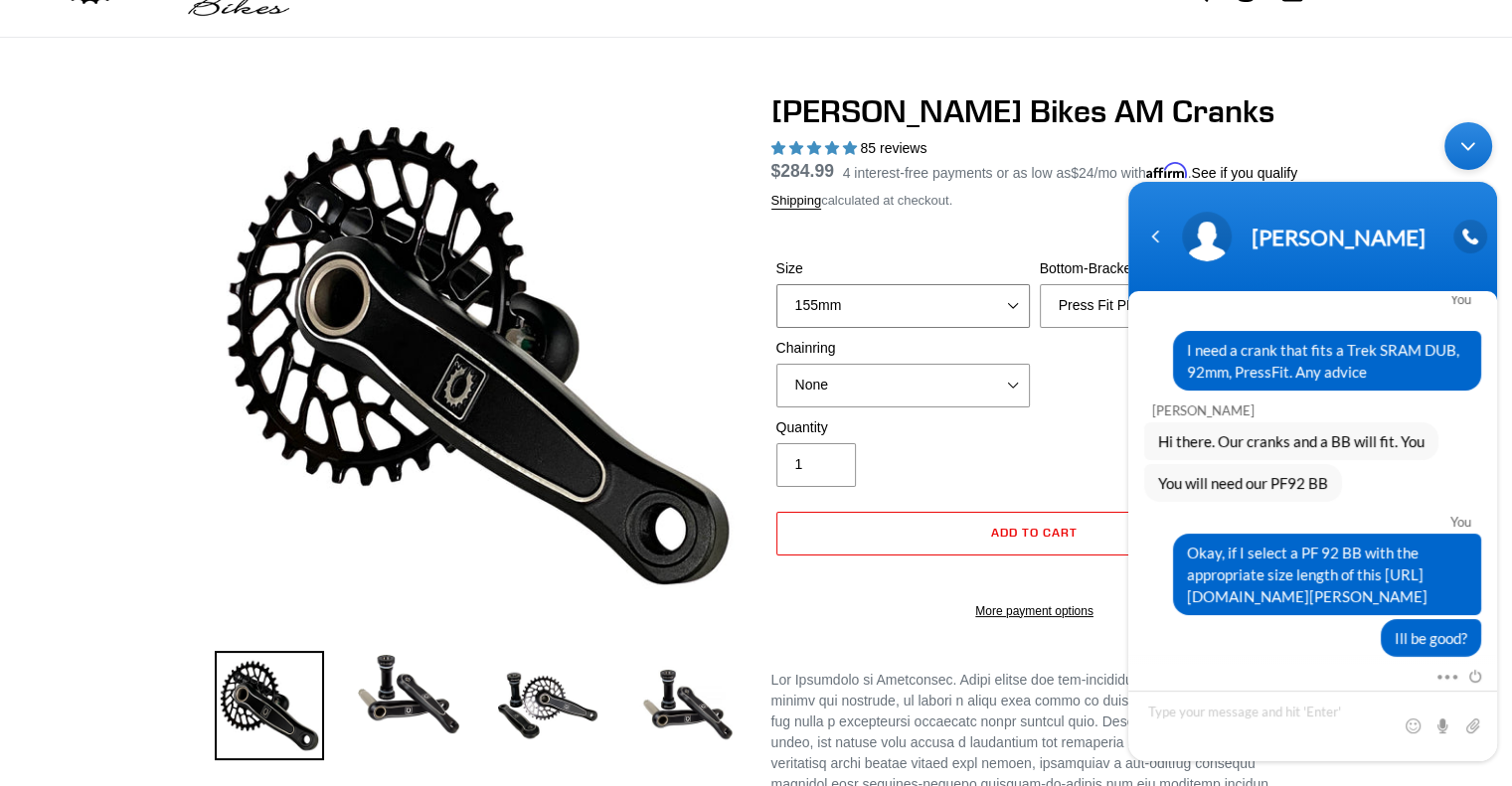 click on "150mm
155mm
160mm - pre-order ETA [DATE]
165mm
170mm" at bounding box center [903, 306] 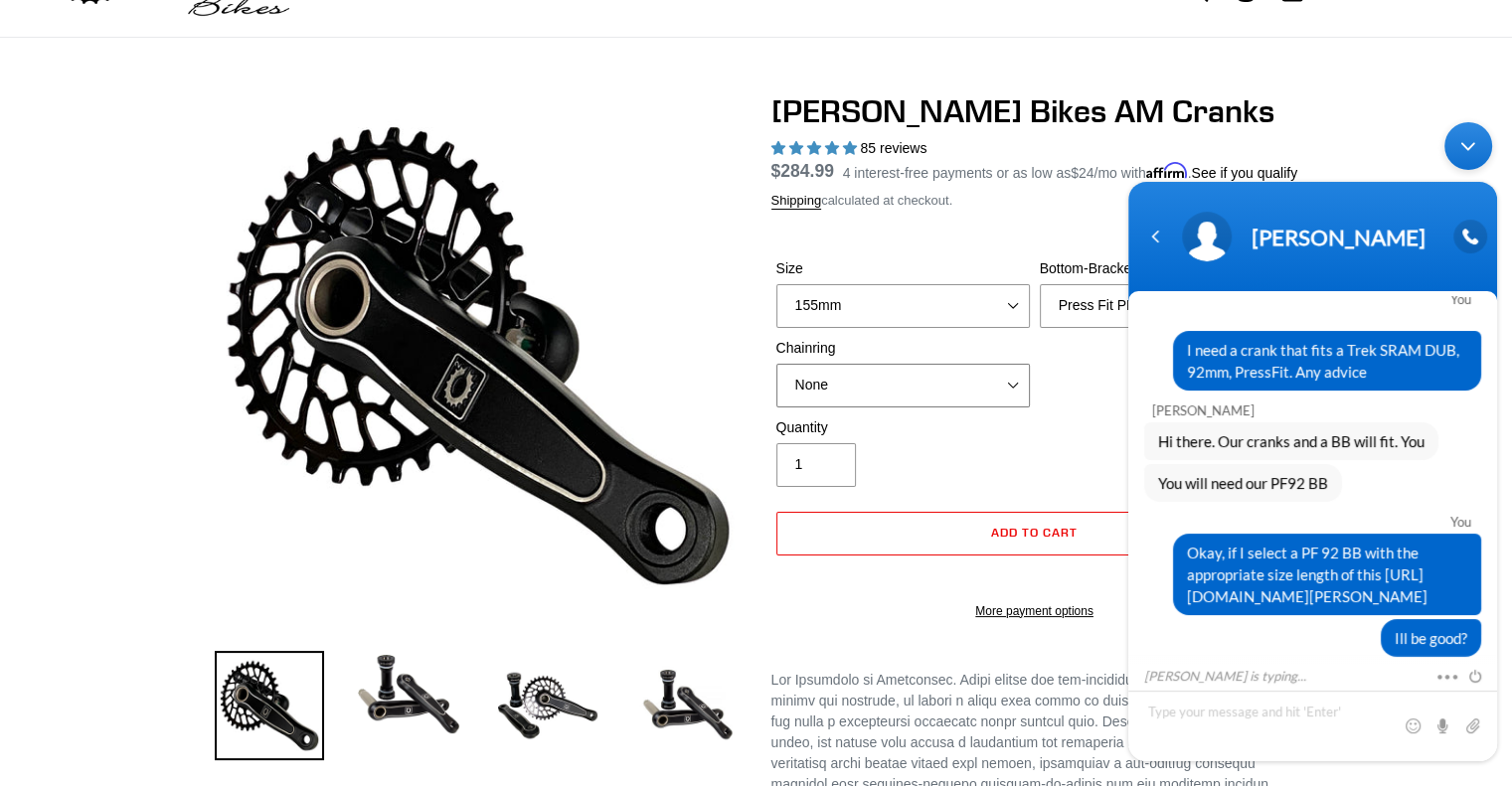 click on "None
30t Round (Boost 148)
30t Oval (Boost 148)
32t Round (Boost 148)
32t Oval (Boost 148)
34t Round (Boost 148)" at bounding box center (903, 386) 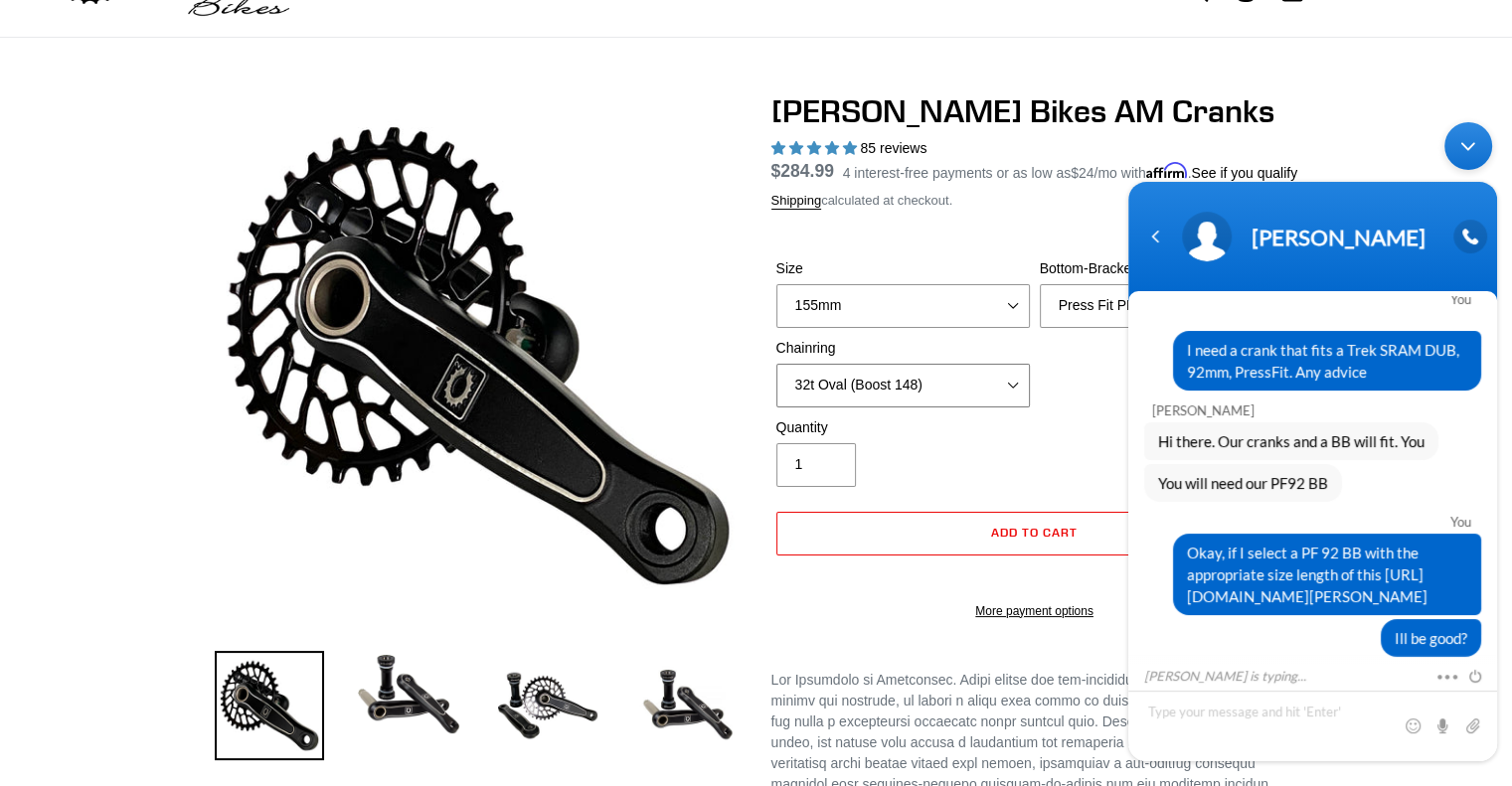 click on "None
30t Round (Boost 148)
30t Oval (Boost 148)
32t Round (Boost 148)
32t Oval (Boost 148)
34t Round (Boost 148)" at bounding box center [903, 386] 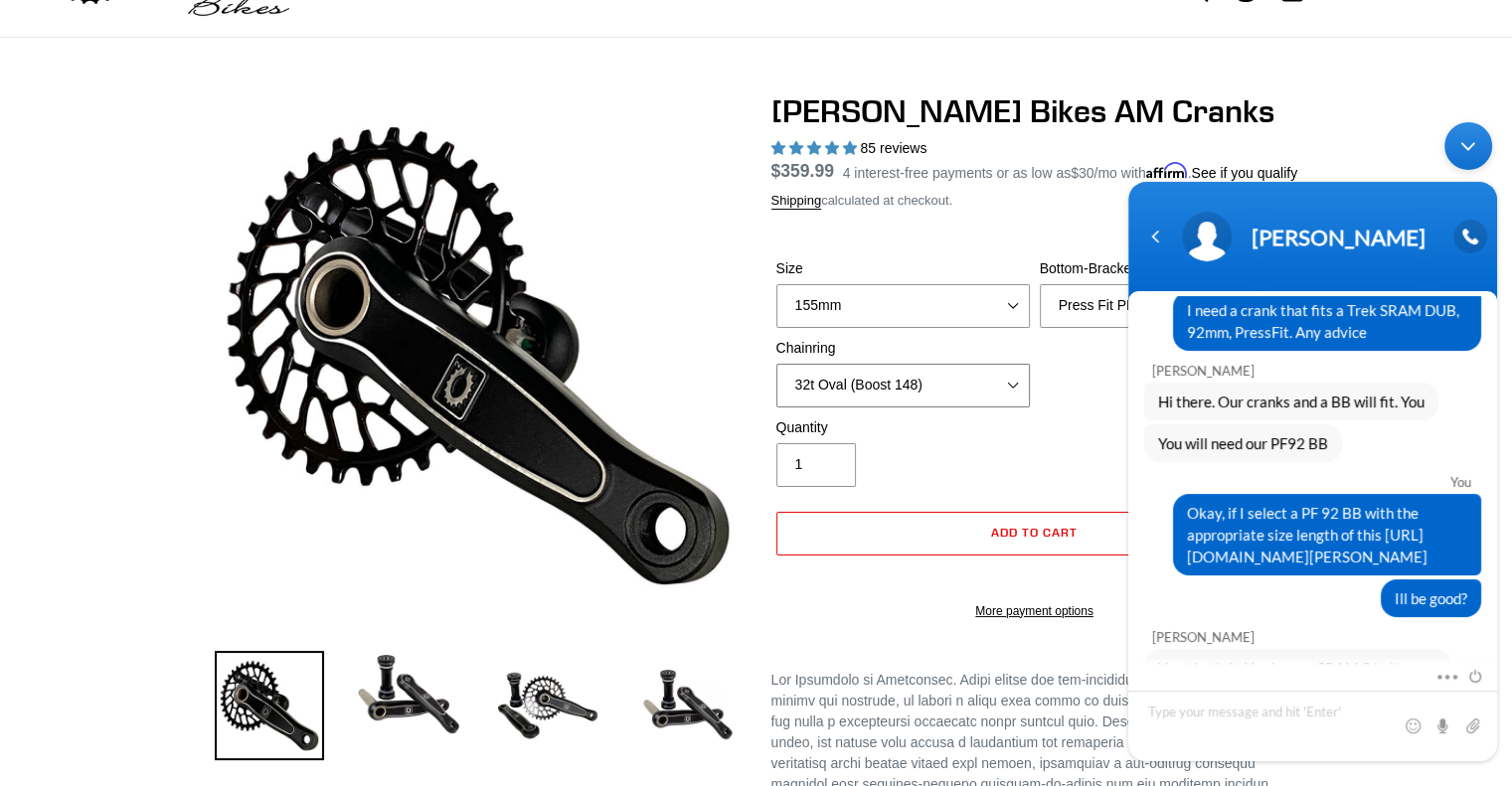 scroll, scrollTop: 232, scrollLeft: 0, axis: vertical 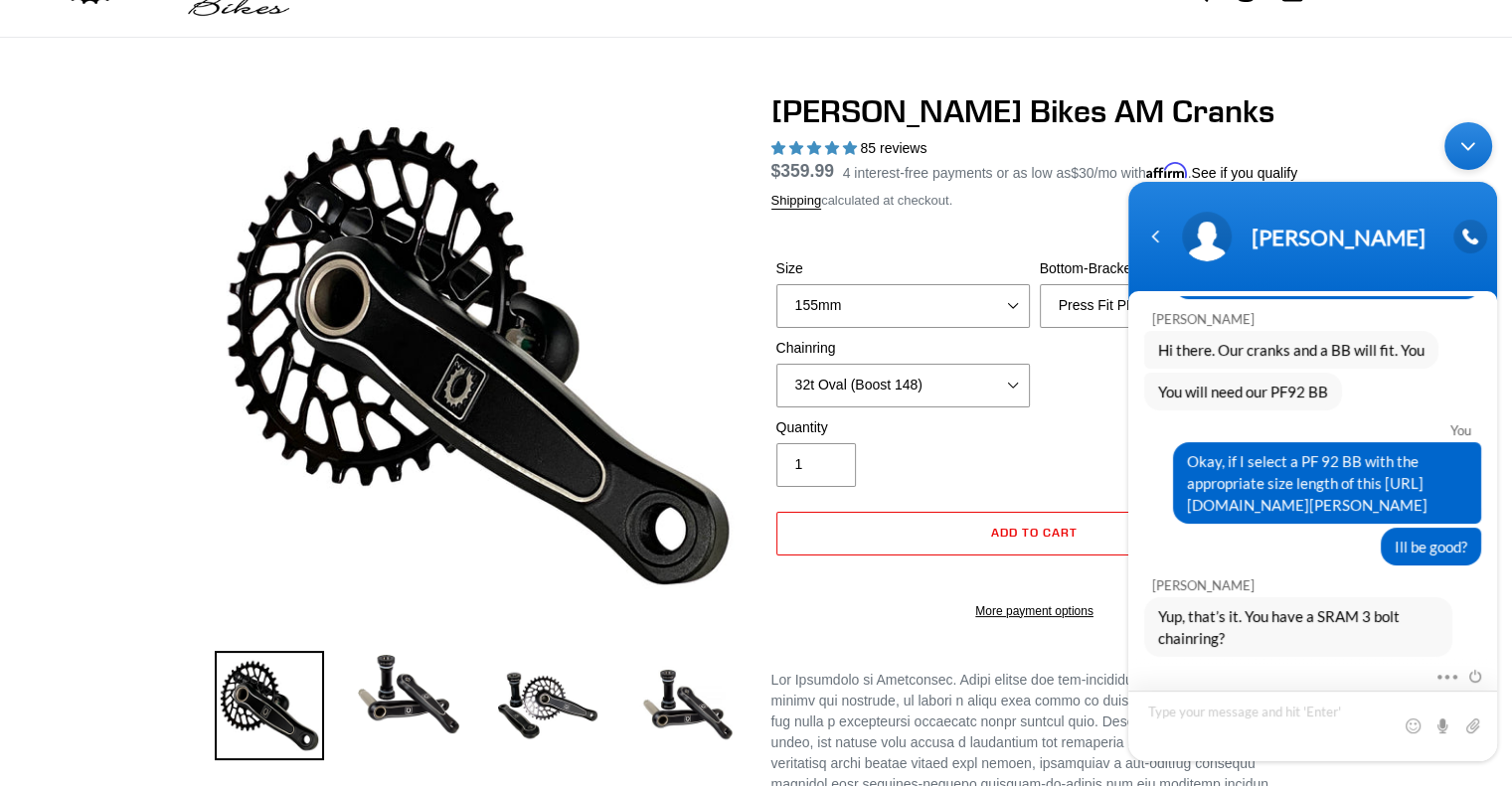 click at bounding box center [1312, 725] 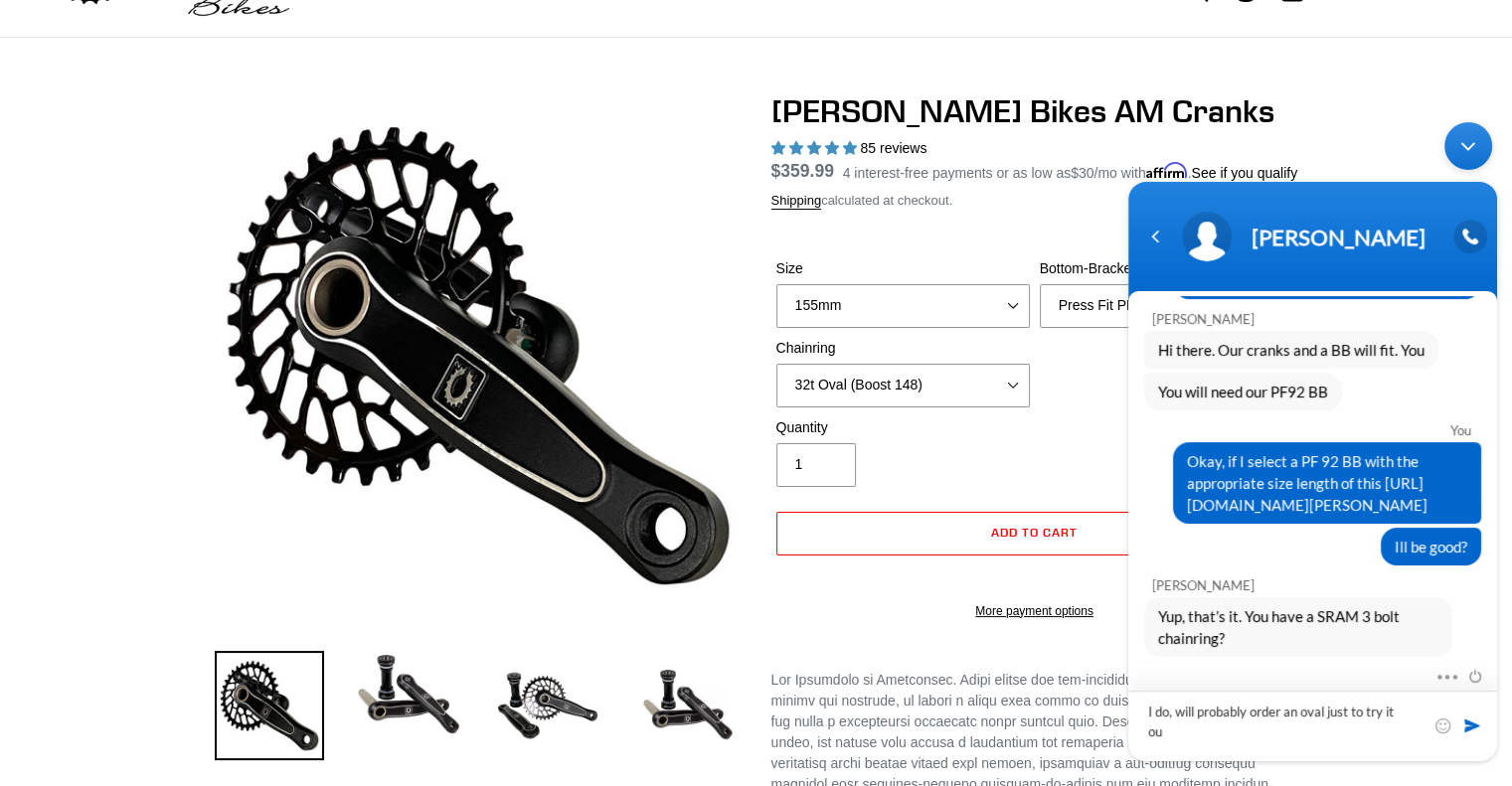type on "I do, will probably order an oval just to try it out" 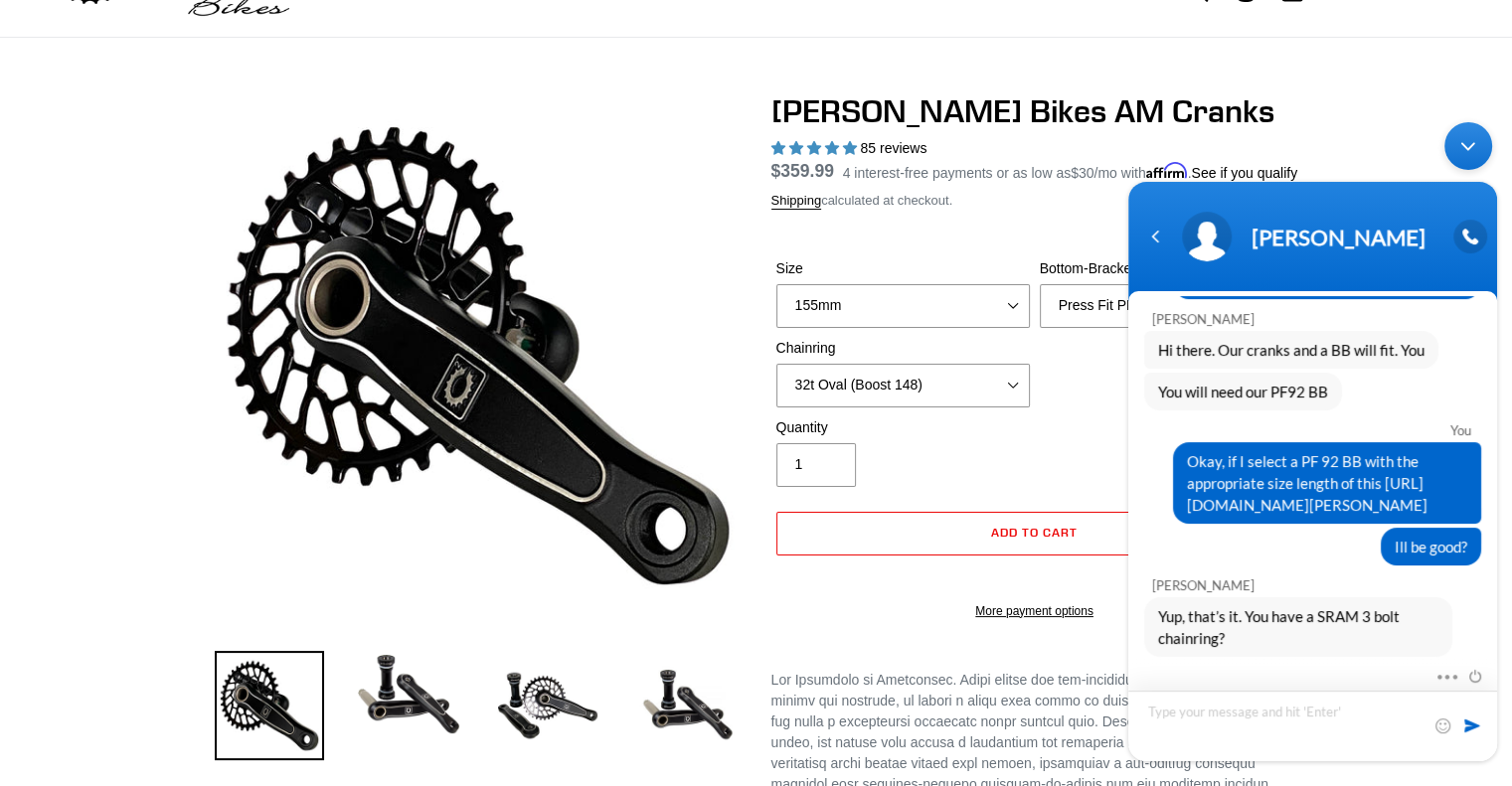 scroll, scrollTop: 322, scrollLeft: 0, axis: vertical 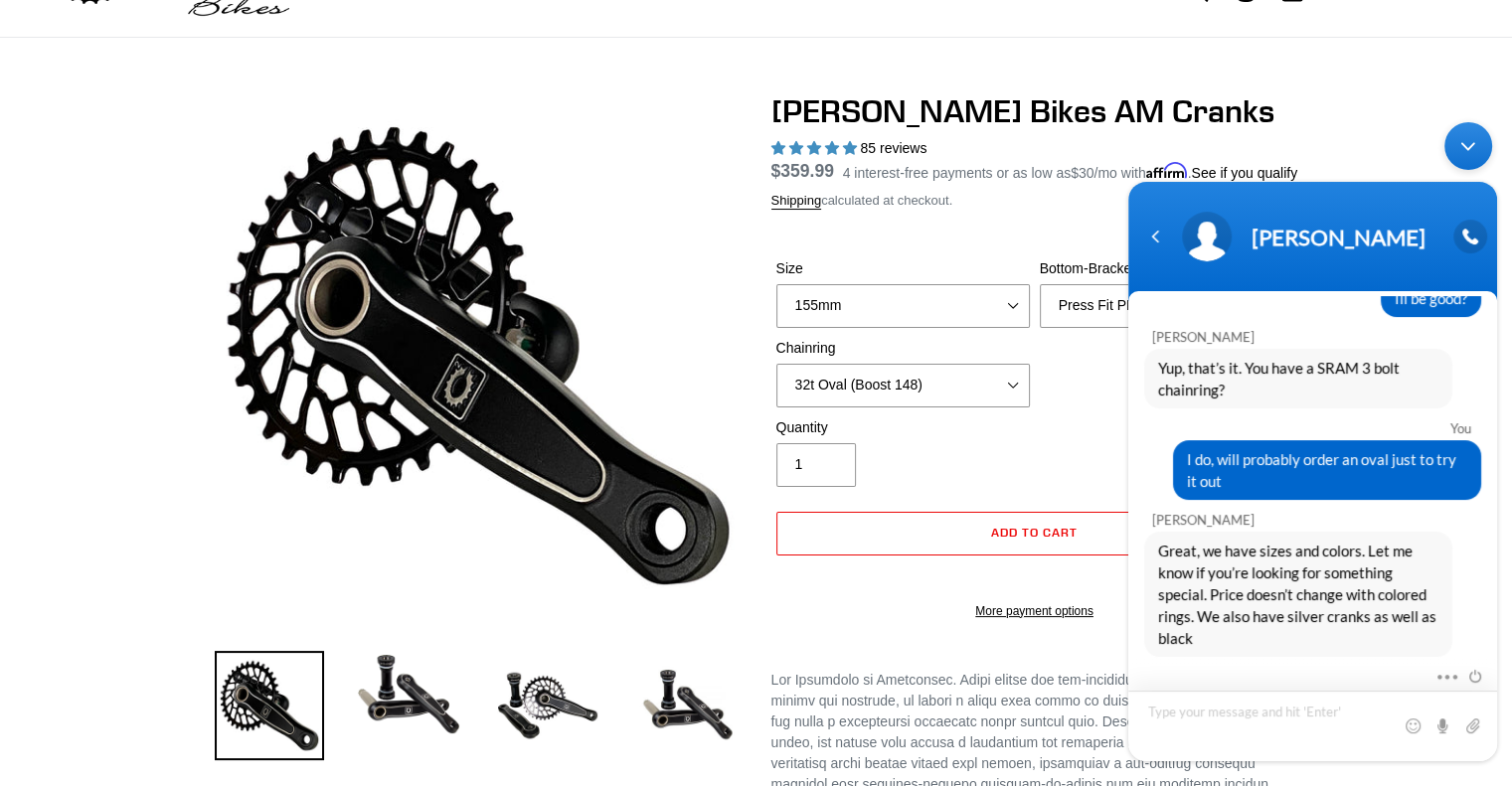 click at bounding box center [1312, 725] 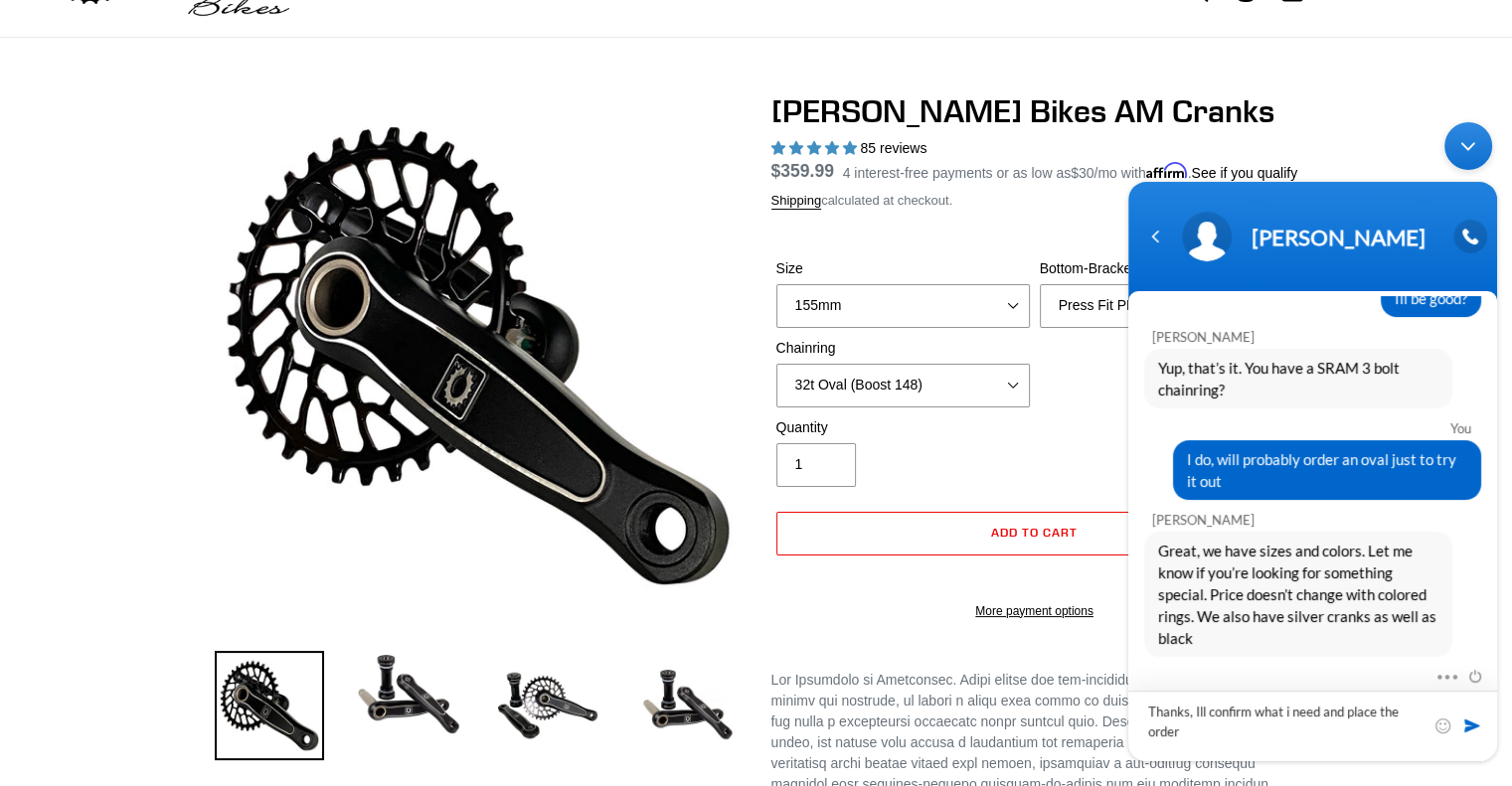 type on "Thanks, Ill confirm what i need and place the order." 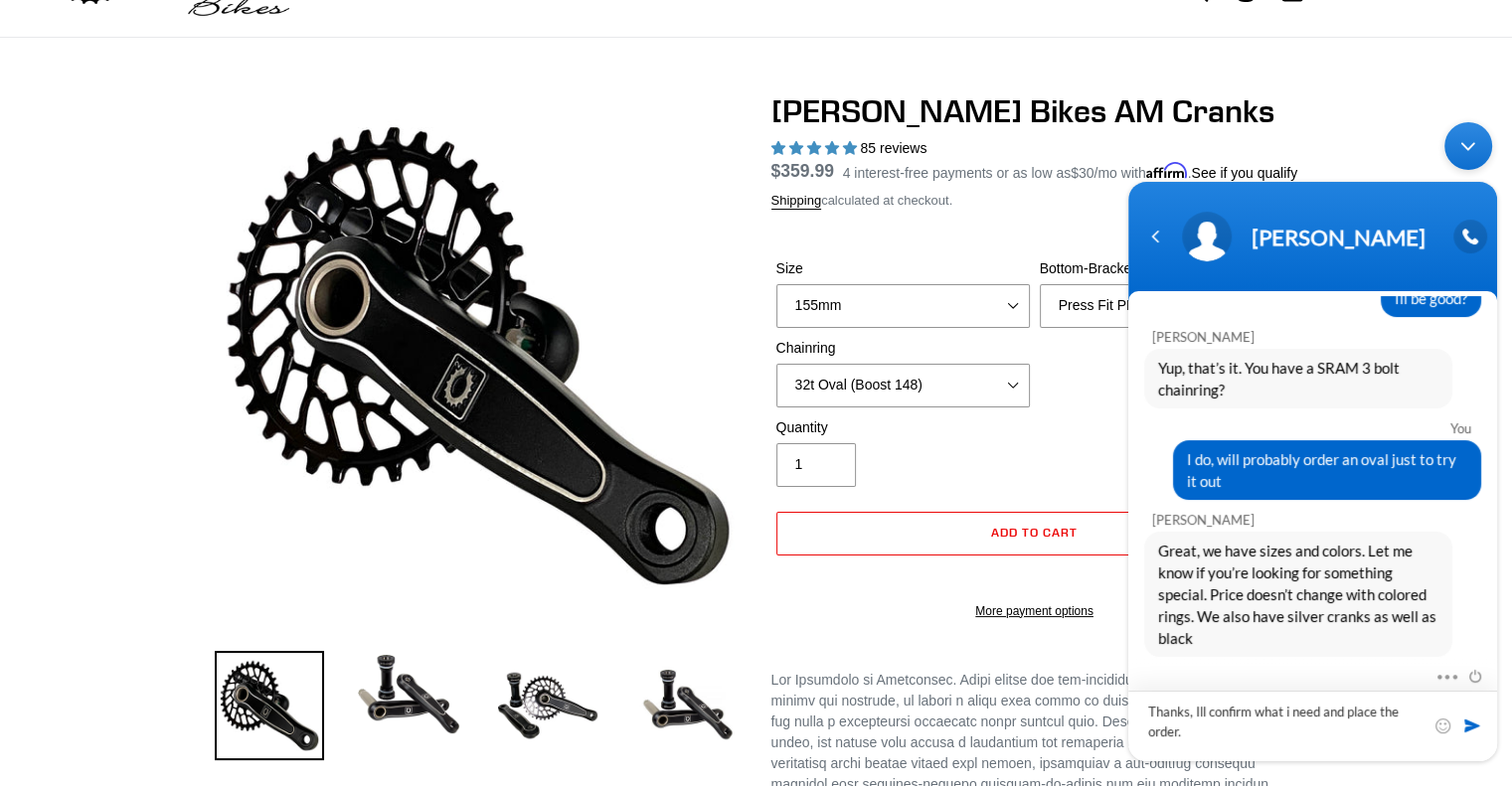 type 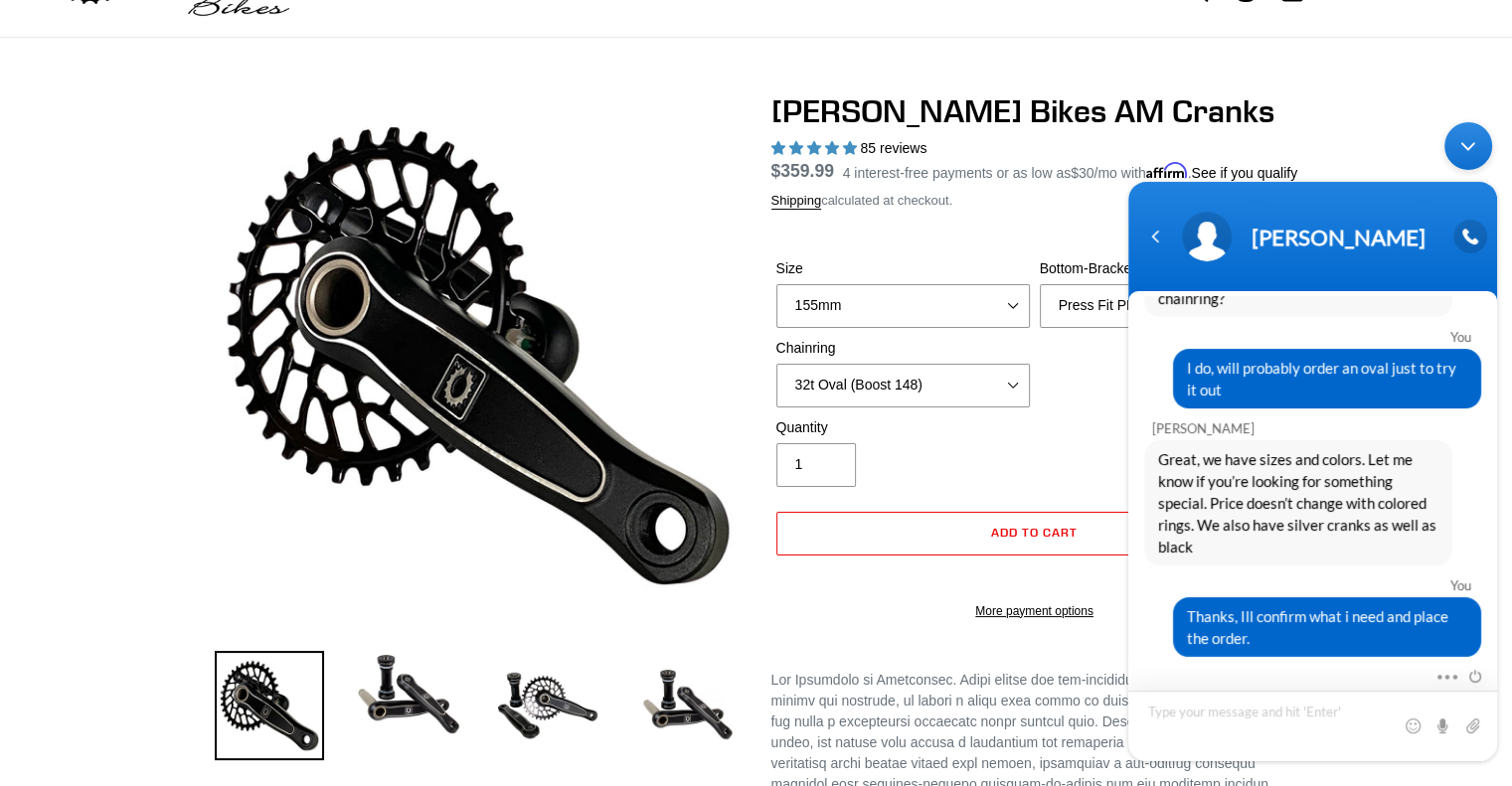 scroll, scrollTop: 733, scrollLeft: 0, axis: vertical 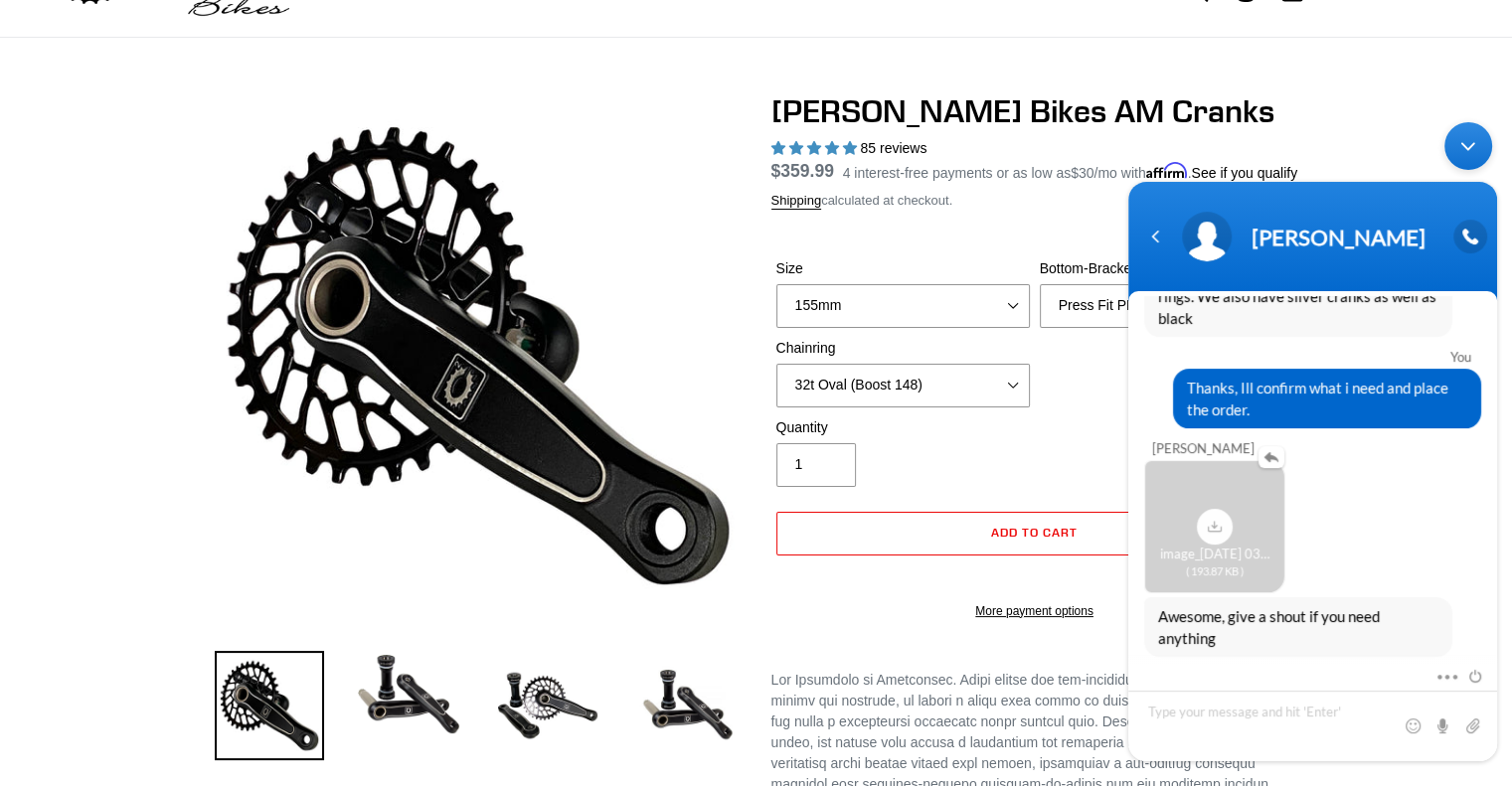 click at bounding box center [1215, 527] 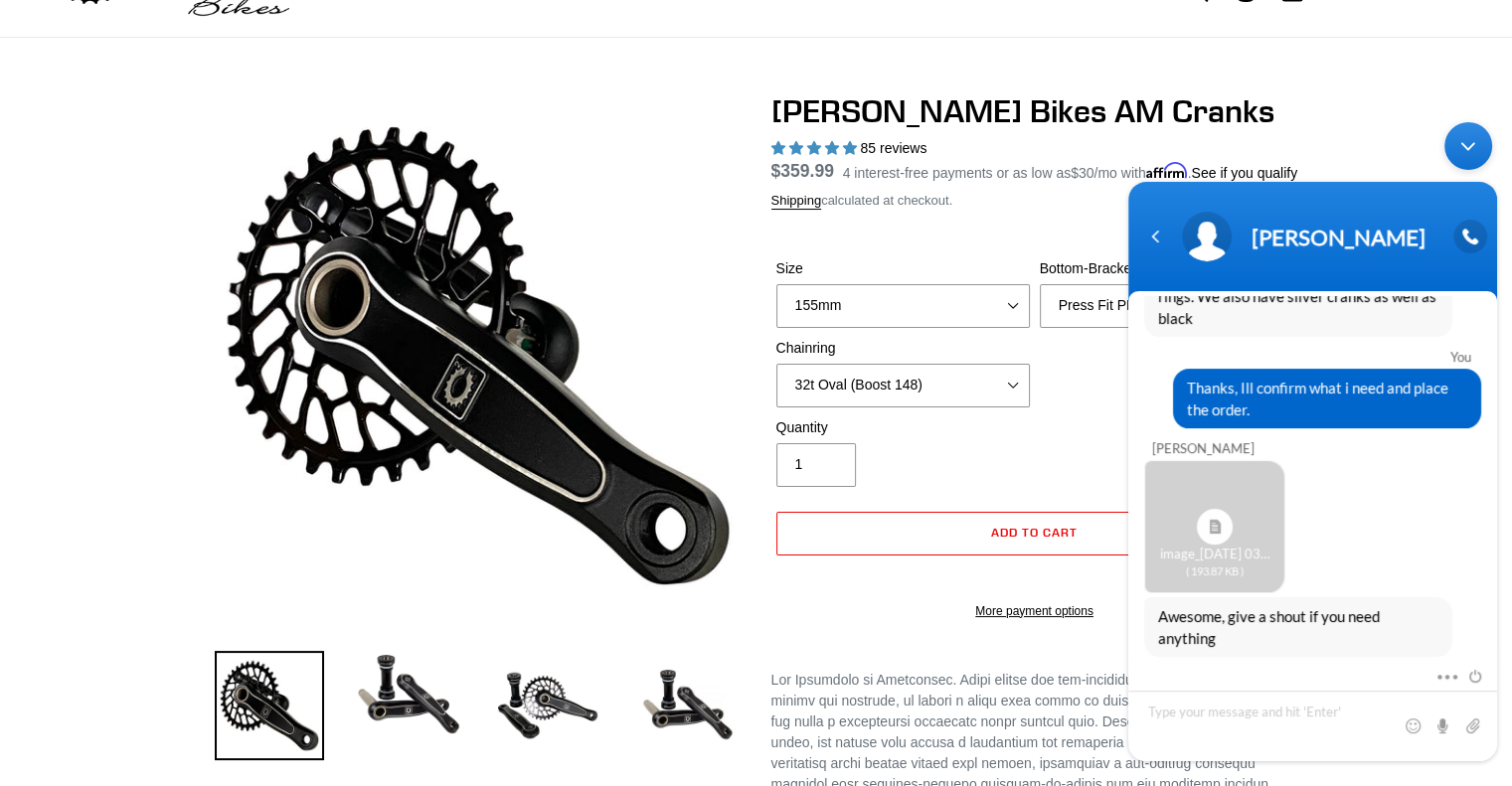 click on "Mute Send email" at bounding box center [1312, 678] 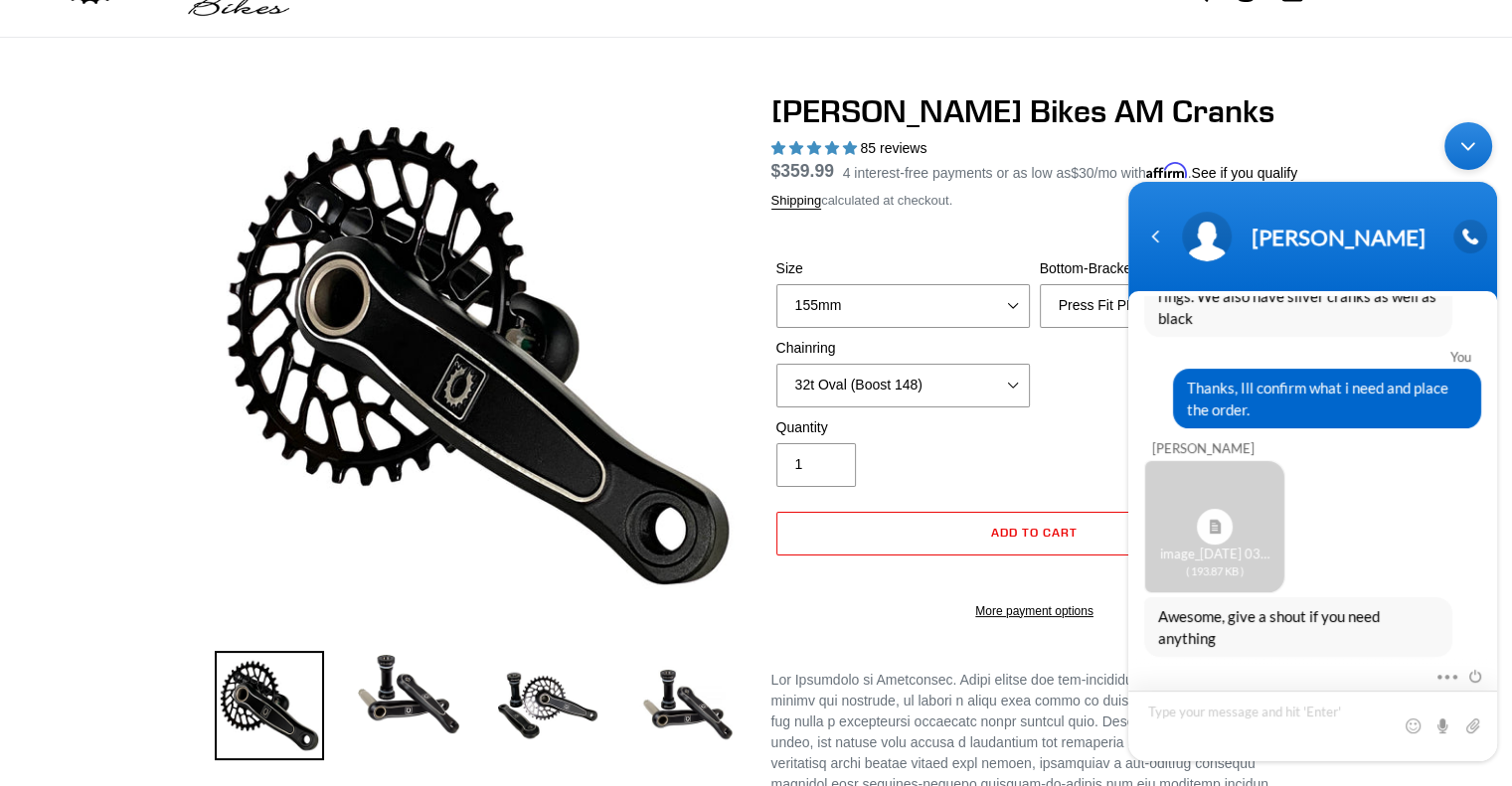 click at bounding box center [1312, 725] 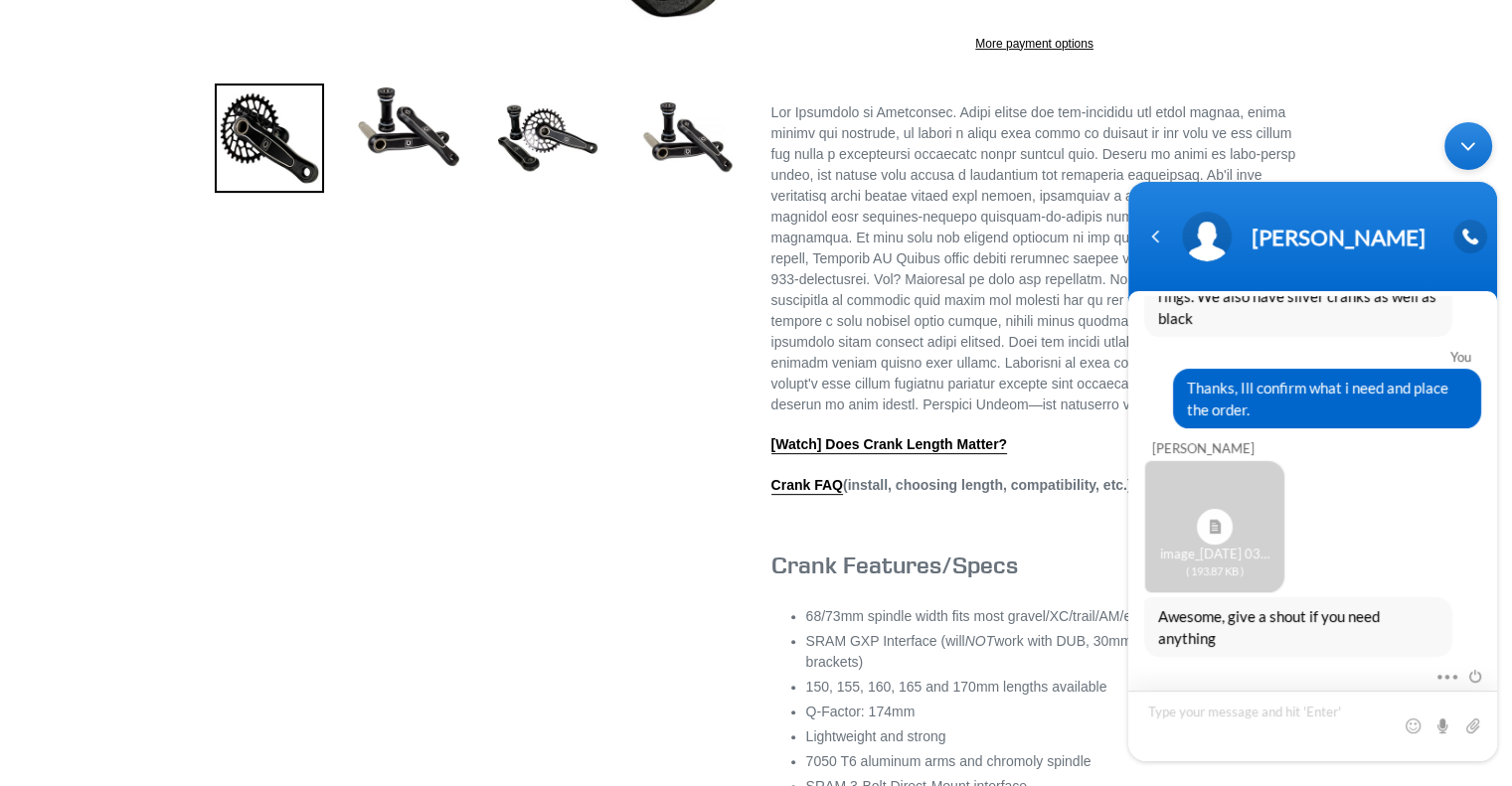 scroll, scrollTop: 397, scrollLeft: 0, axis: vertical 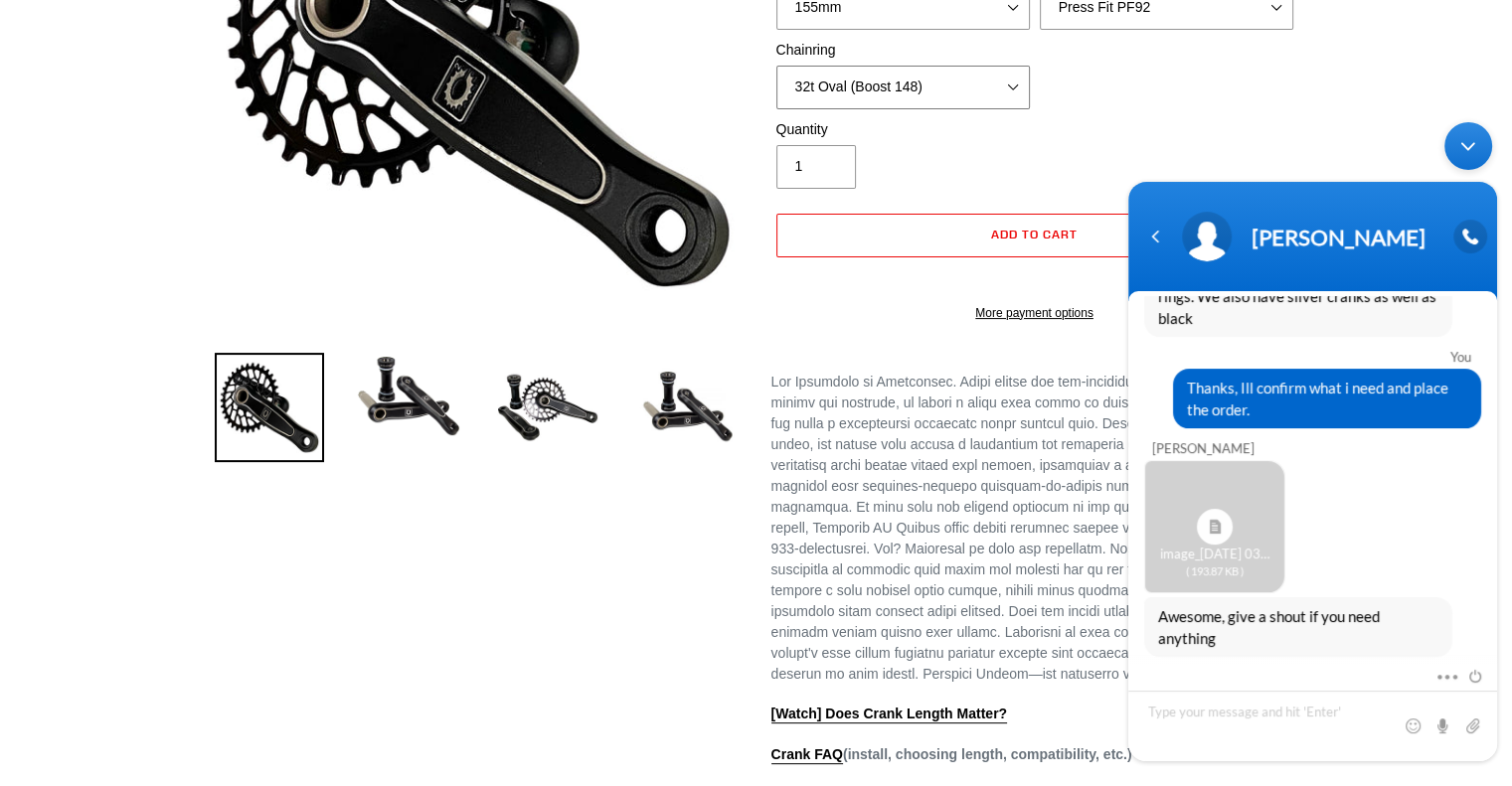 click on "None
30t Round (Boost 148)
30t Oval (Boost 148)
32t Round (Boost 148)
32t Oval (Boost 148)
34t Round (Boost 148)" at bounding box center (903, 87) 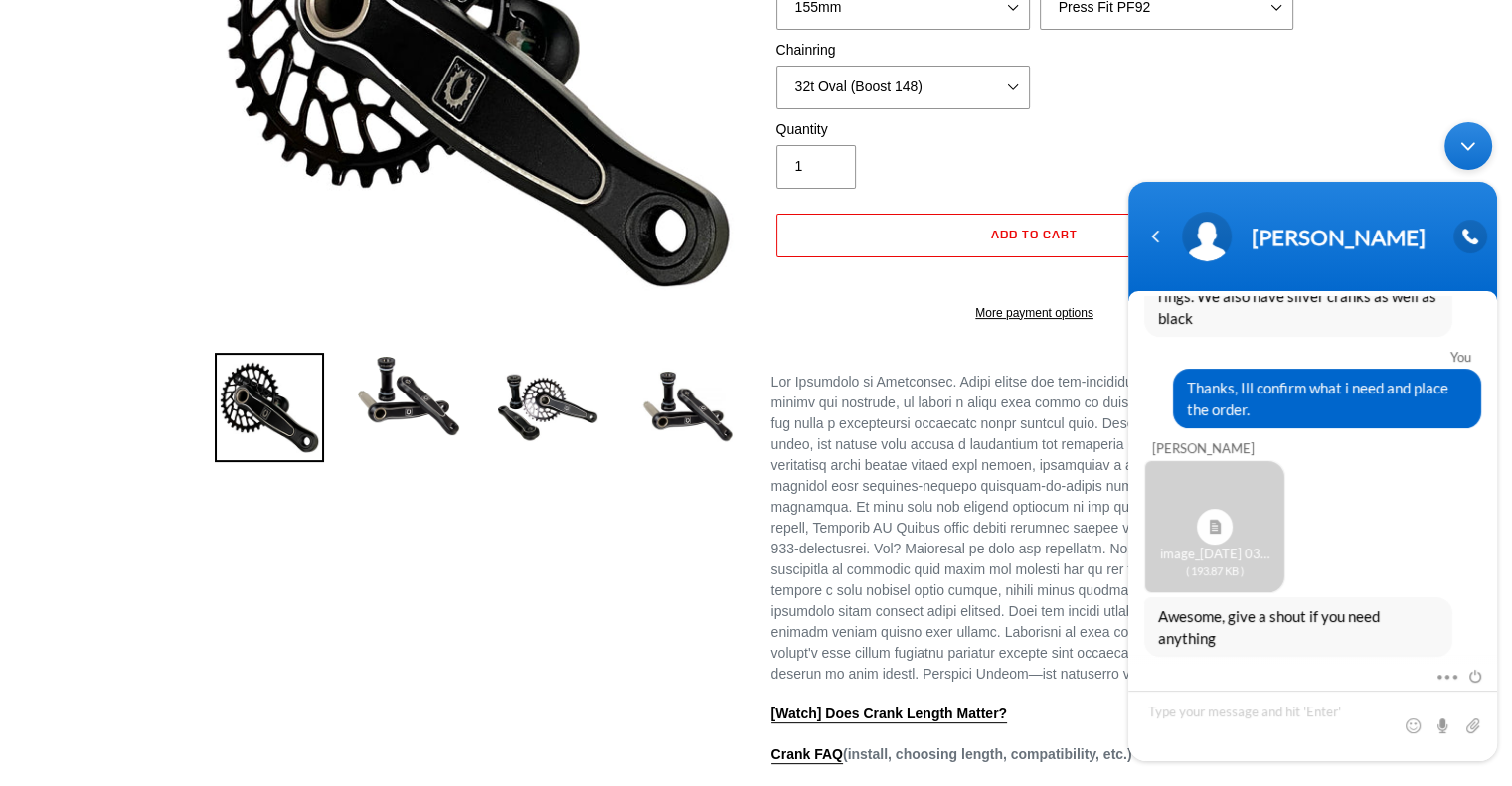 click on "[PERSON_NAME] Bikes  How may we help you? You    I need a crank that fits a Trek SRAM DUB, 92mm, PressFit. Any advice [PERSON_NAME]  Hi there. Our cranks and a BB will fit. You  You will need our PF92 BB You  Okay, if I select a PF 92 BB with the appropriate size length of this [URL][DOMAIN_NAME][PERSON_NAME]  Ill be good? [PERSON_NAME], that’s it. You have a SRAM 3 bolt chainring? You  I do, will probably order an oval just to try it out [PERSON_NAME]  Great, we have sizes and colors. Let me know if you’re looking for something special. Price doesn’t change with colored rings. We also have silver cranks as well as black You  Thanks, Ill confirm what i need and place the order. [PERSON_NAME] image_[DATE] 03:08:14 pm.HEIC ( 193.87 KB )  Awesome, give a shout if you need anything Mute Send email [PERSON_NAME]  Awesome, give a shout if you need anything Just now Send   2:08 PM" at bounding box center (1312, 441) 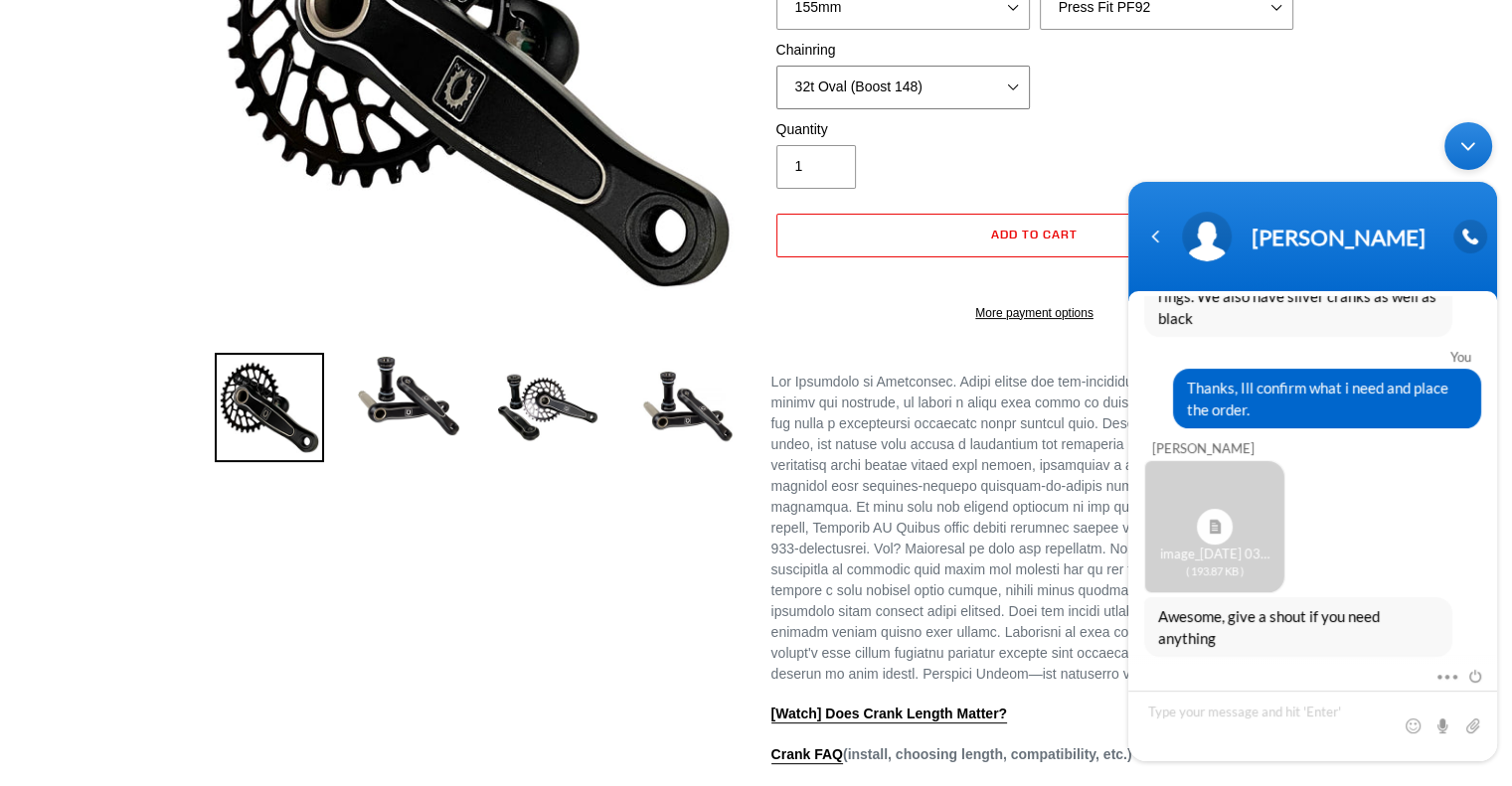 click on "None
30t Round (Boost 148)
30t Oval (Boost 148)
32t Round (Boost 148)
32t Oval (Boost 148)
34t Round (Boost 148)" at bounding box center [903, 87] 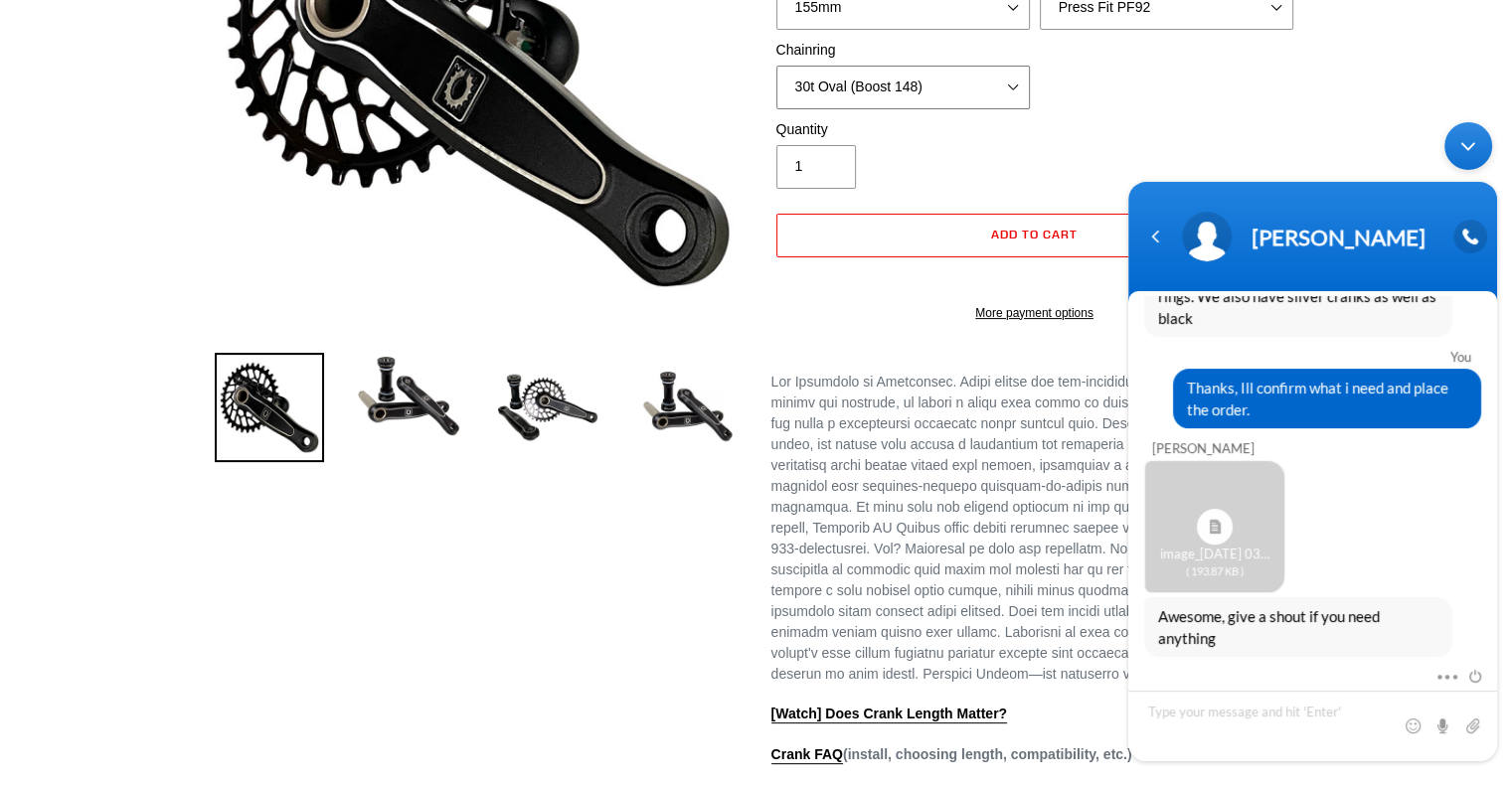 click on "None
30t Round (Boost 148)
30t Oval (Boost 148)
32t Round (Boost 148)
32t Oval (Boost 148)
34t Round (Boost 148)" at bounding box center [903, 87] 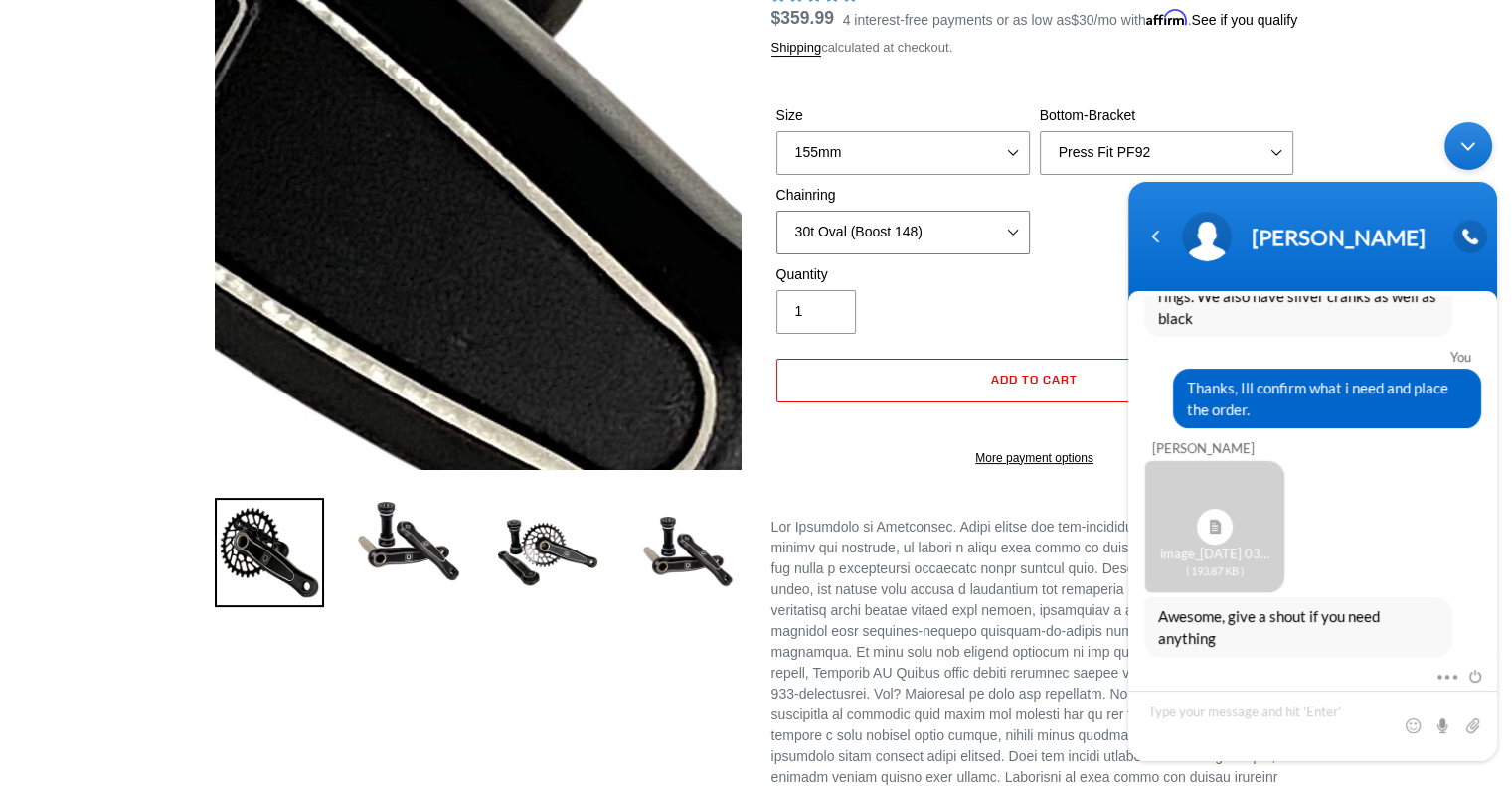 scroll, scrollTop: 298, scrollLeft: 0, axis: vertical 